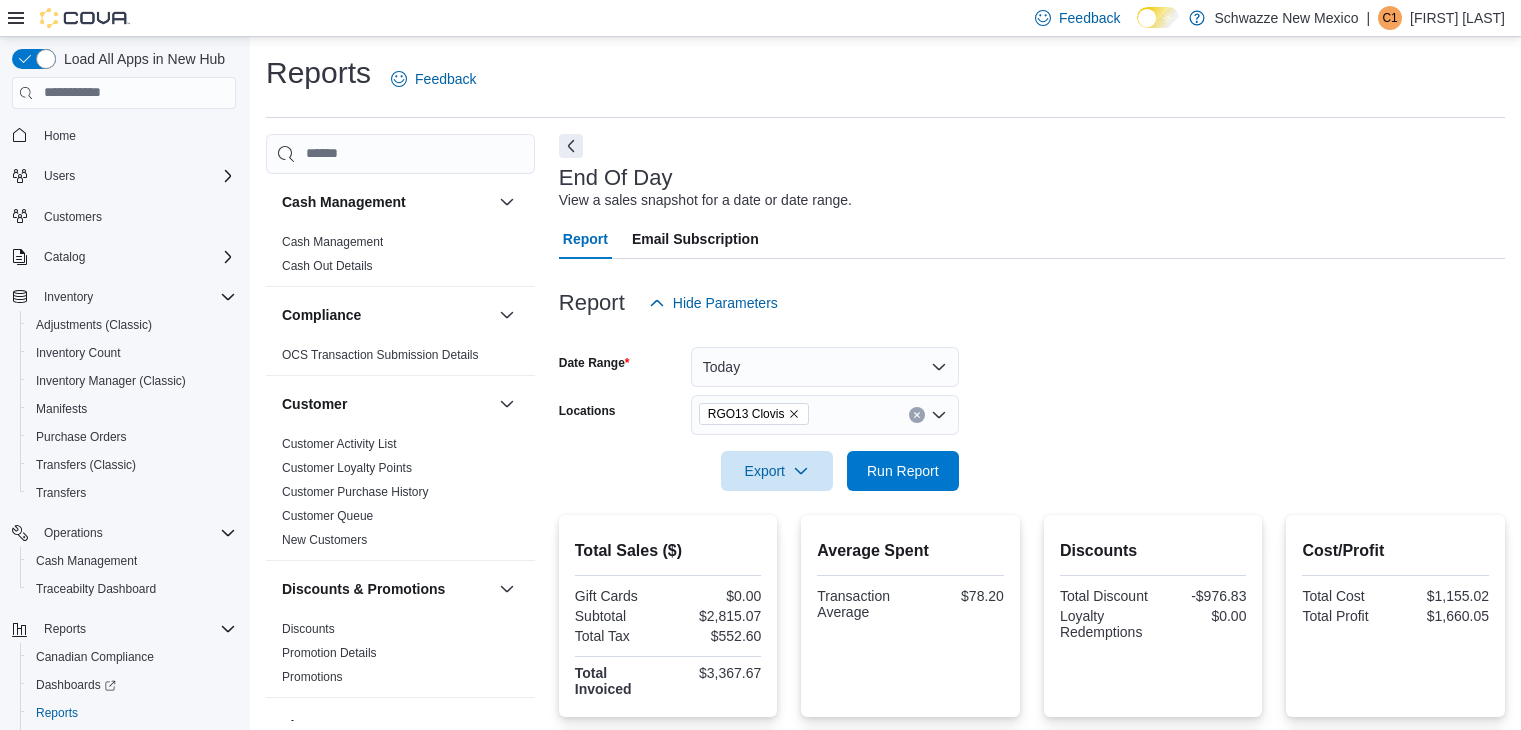scroll, scrollTop: 438, scrollLeft: 0, axis: vertical 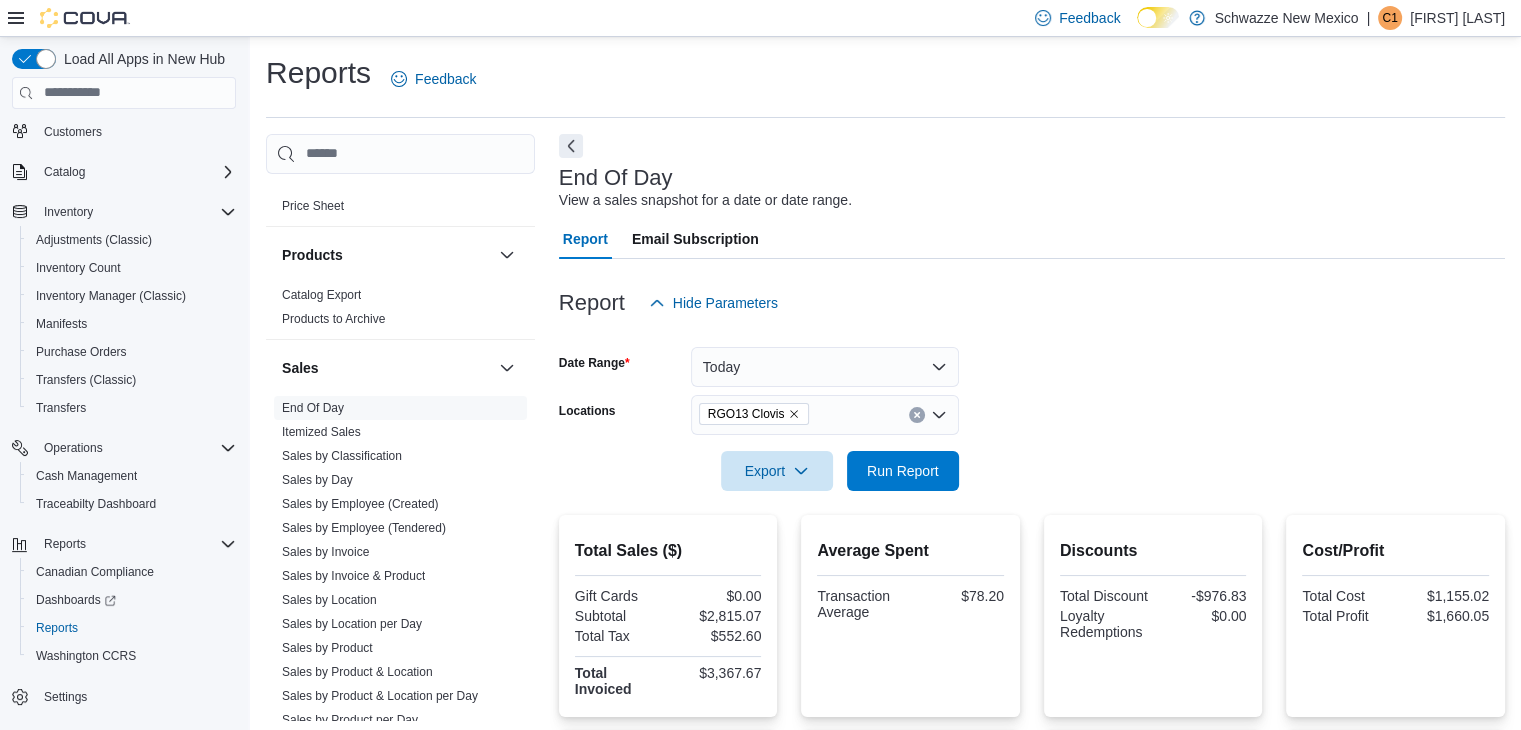 click on "RGO13 Clovis" at bounding box center (825, 415) 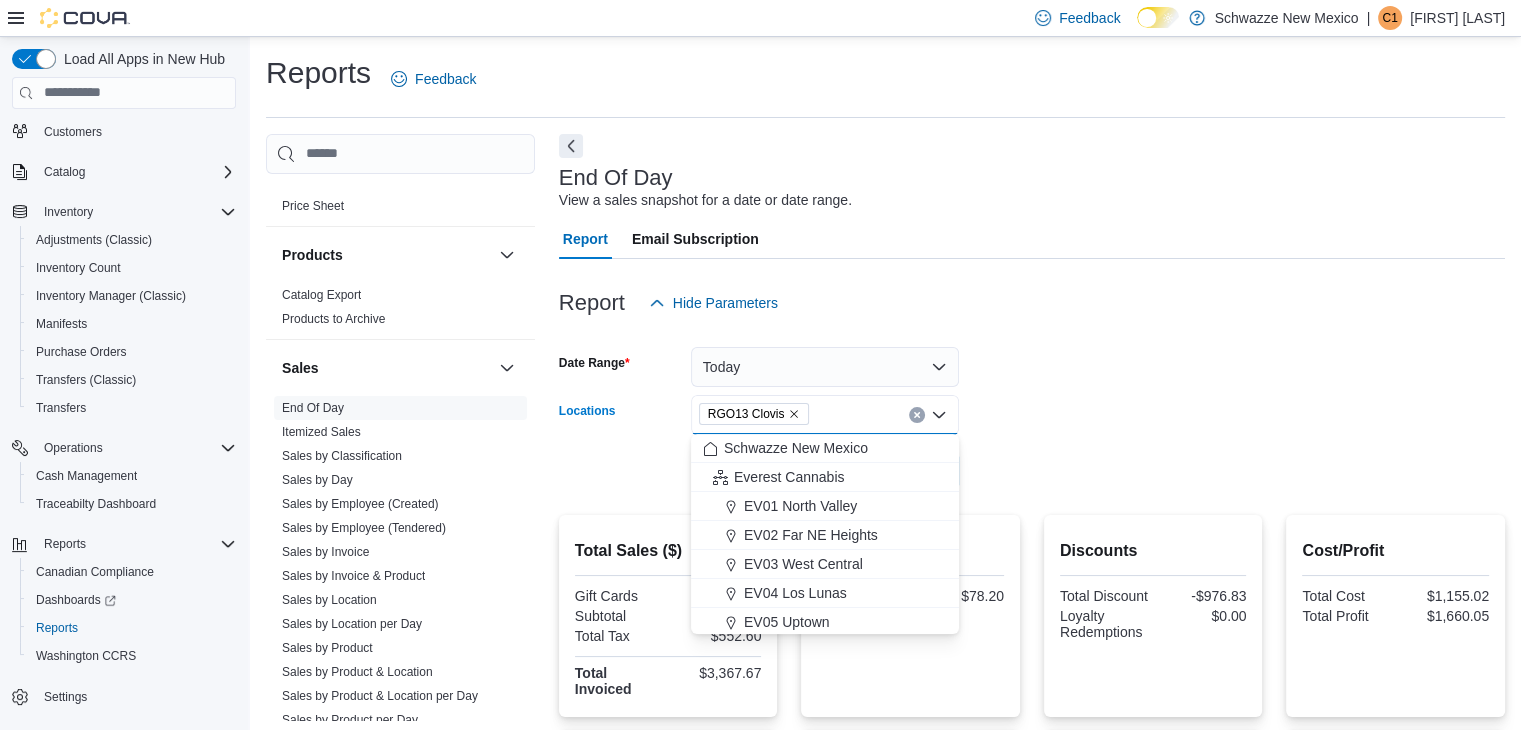click 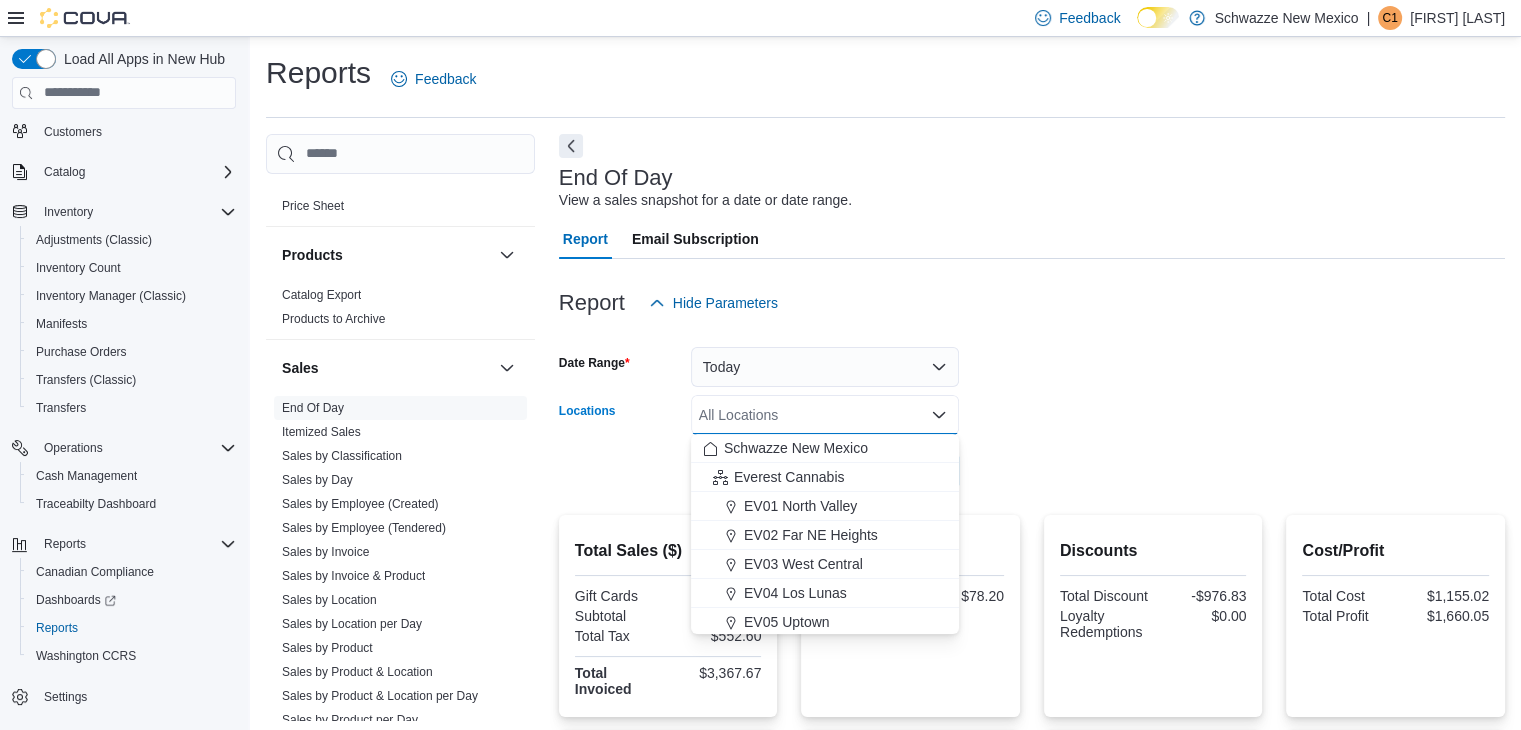 click on "All Locations Combo box. Selected. Combo box input. All Locations. Type some text or, to display a list of choices, press Down Arrow. To exit the list of choices, press Escape." at bounding box center (825, 415) 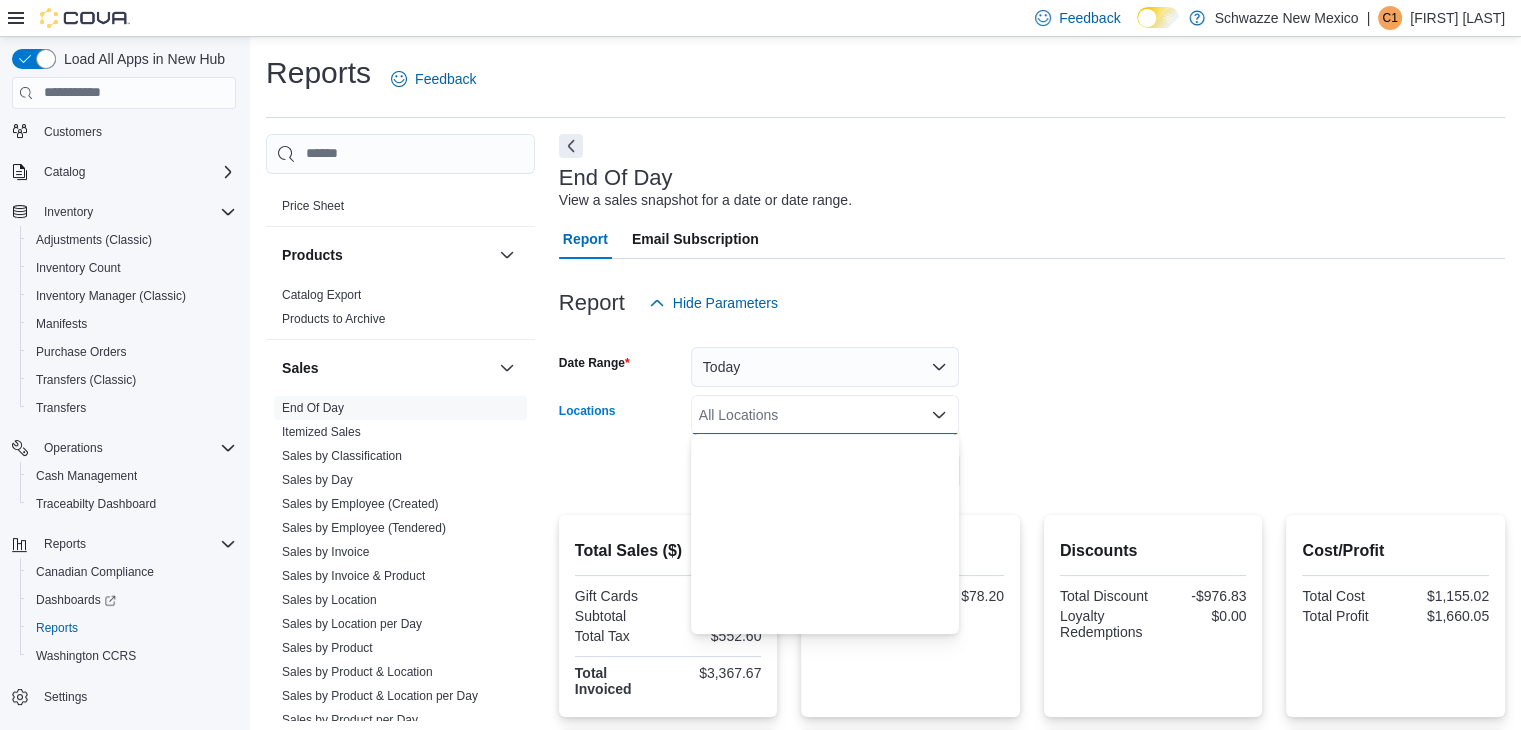 scroll, scrollTop: 988, scrollLeft: 0, axis: vertical 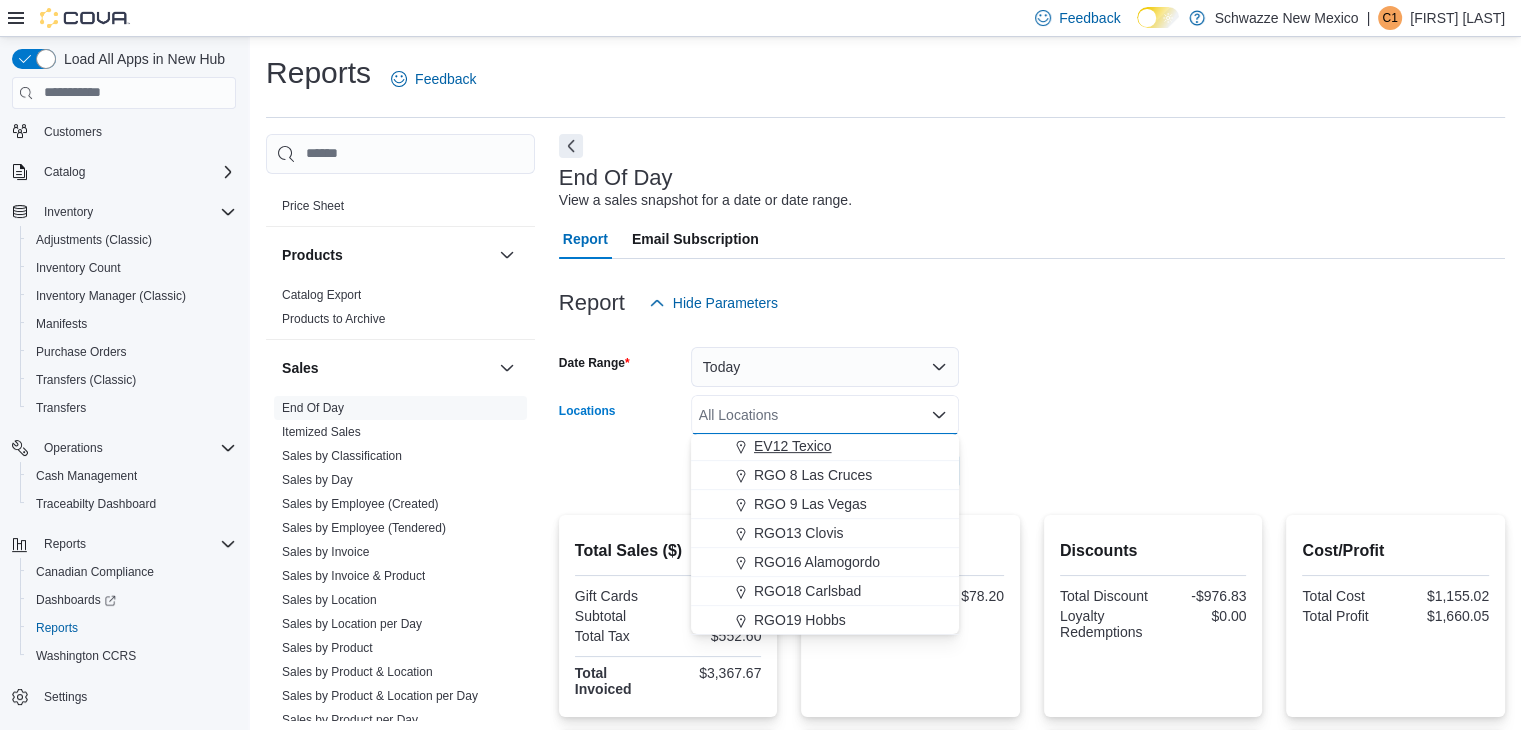 click on "EV12 Texico" at bounding box center [793, 446] 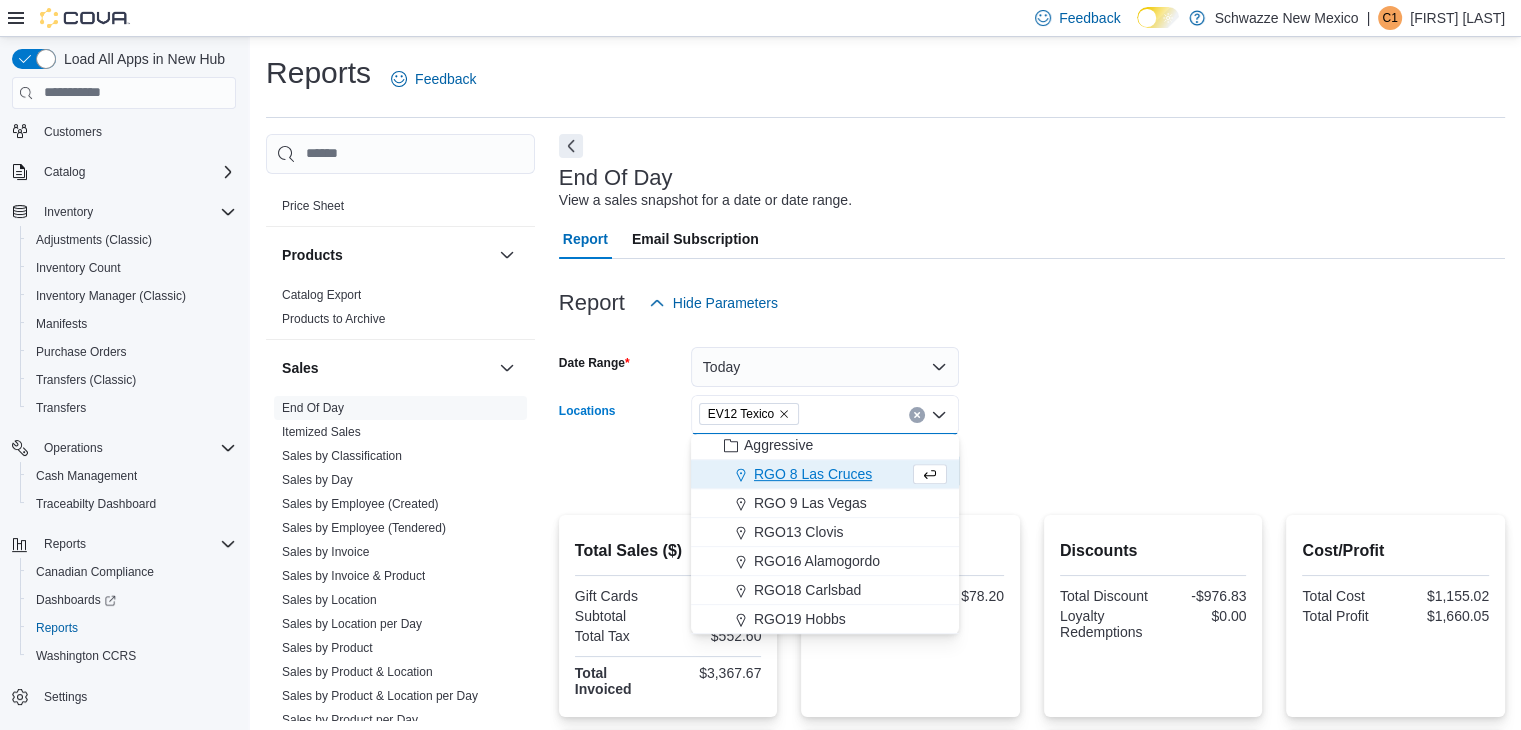 scroll, scrollTop: 960, scrollLeft: 0, axis: vertical 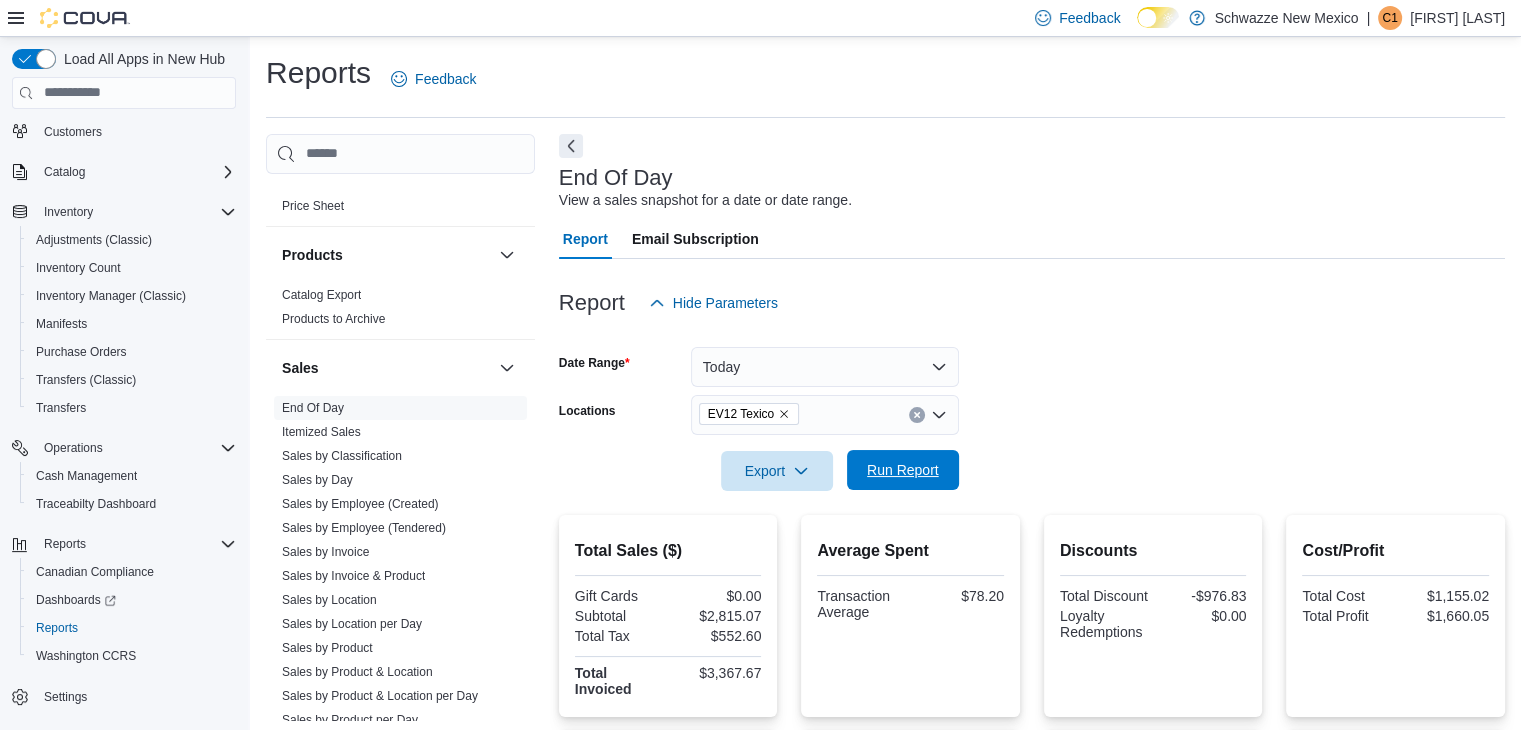 click on "Run Report" at bounding box center [903, 470] 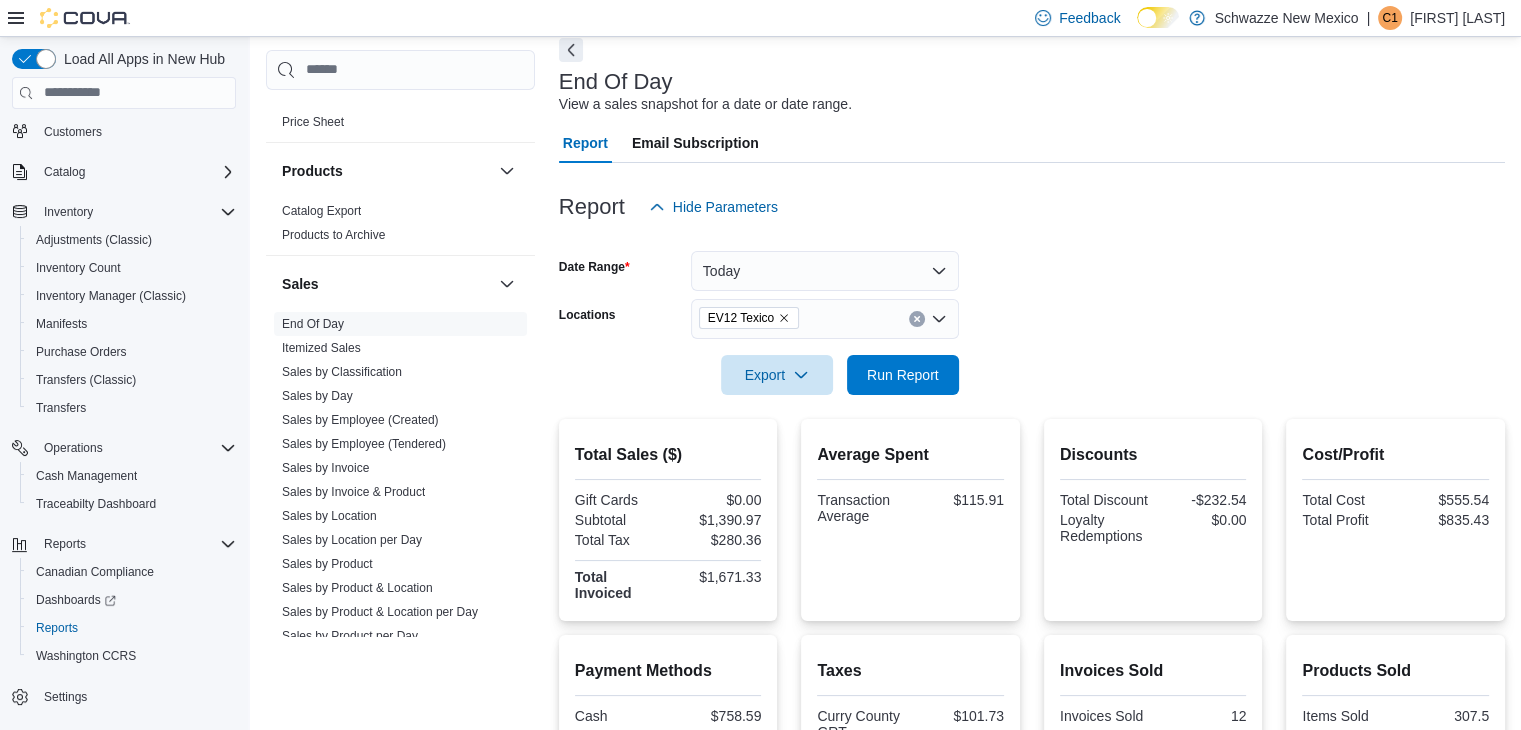 scroll, scrollTop: 0, scrollLeft: 0, axis: both 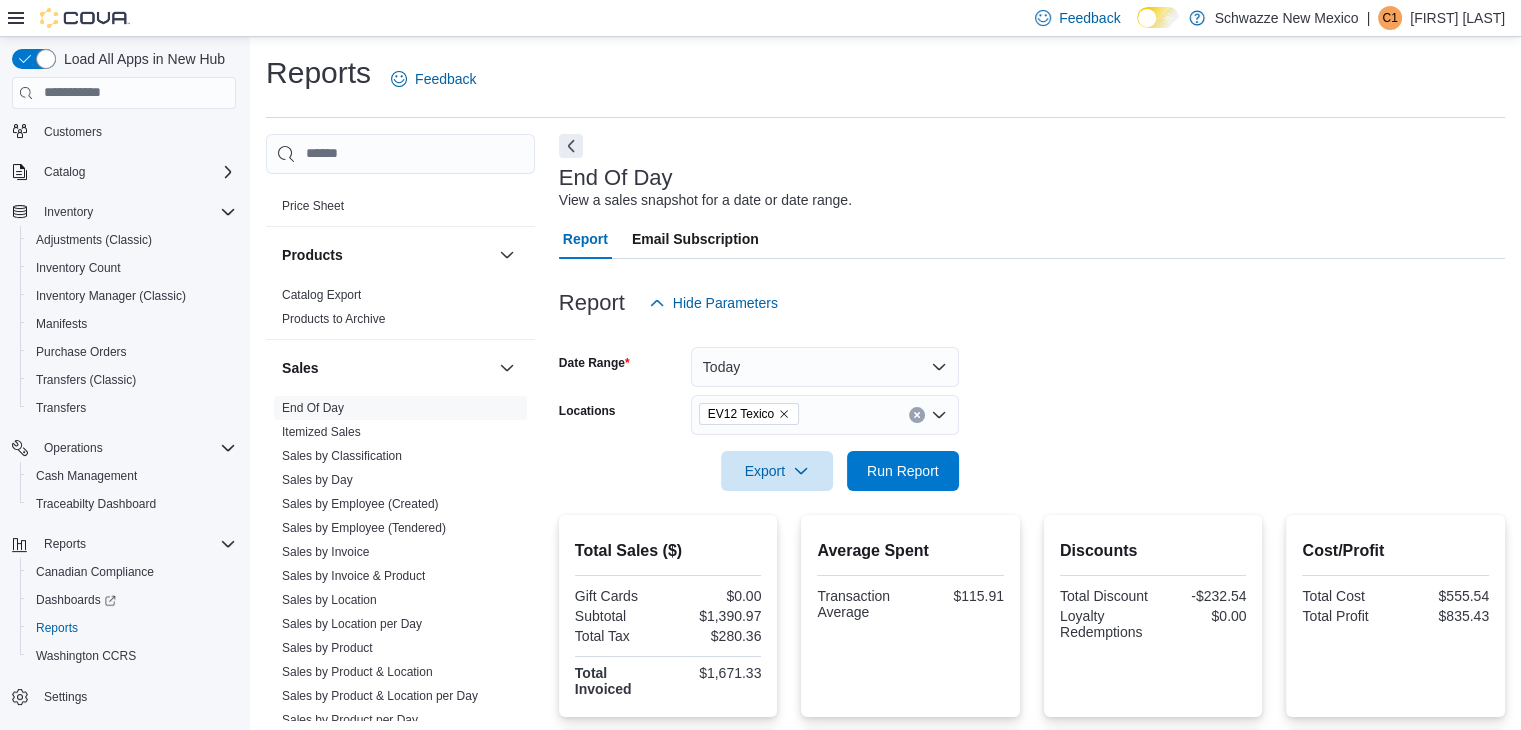 click 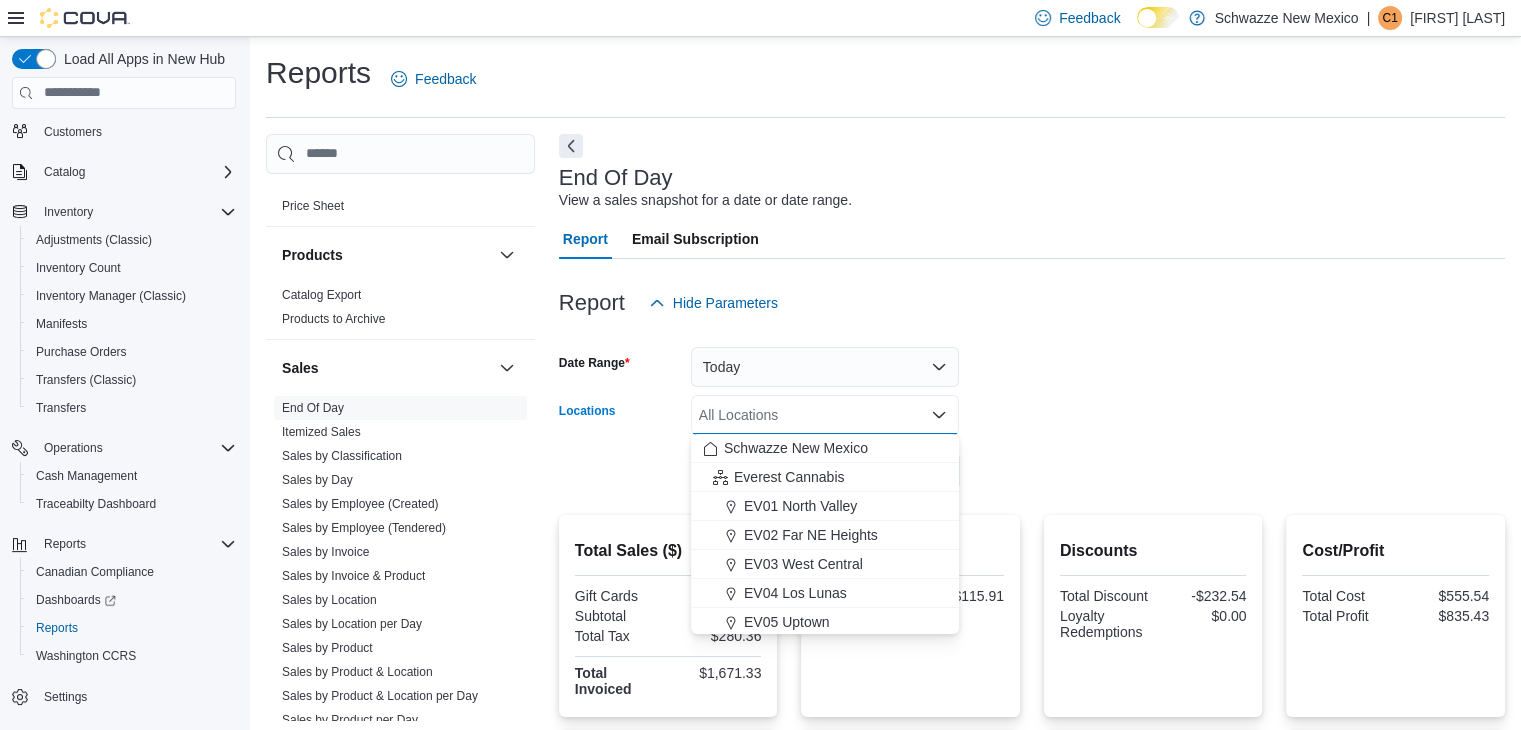 click on "All Locations Combo box. Selected. Combo box input. All Locations. Type some text or, to display a list of choices, press Down Arrow. To exit the list of choices, press Escape." at bounding box center (825, 415) 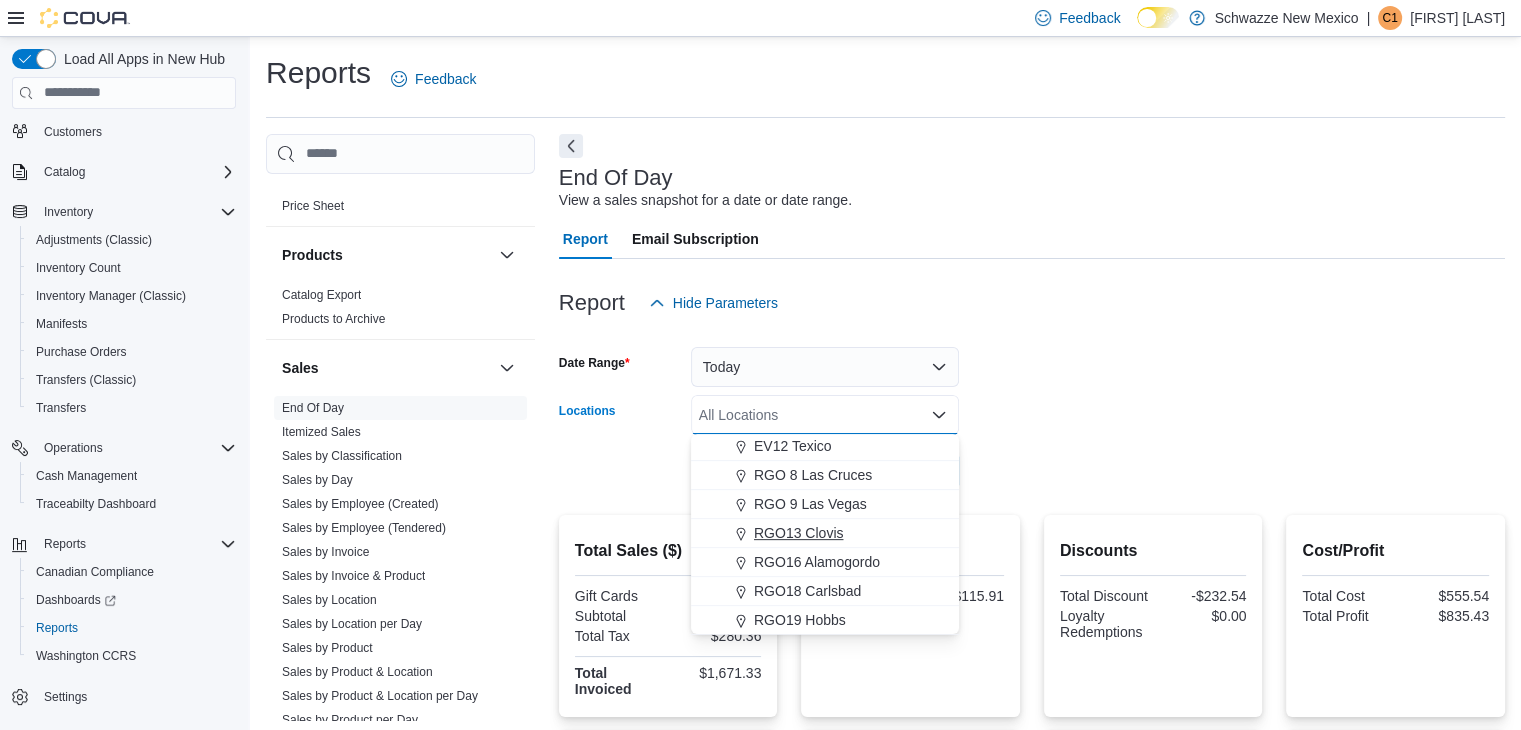 click on "RGO13 Clovis" at bounding box center (798, 533) 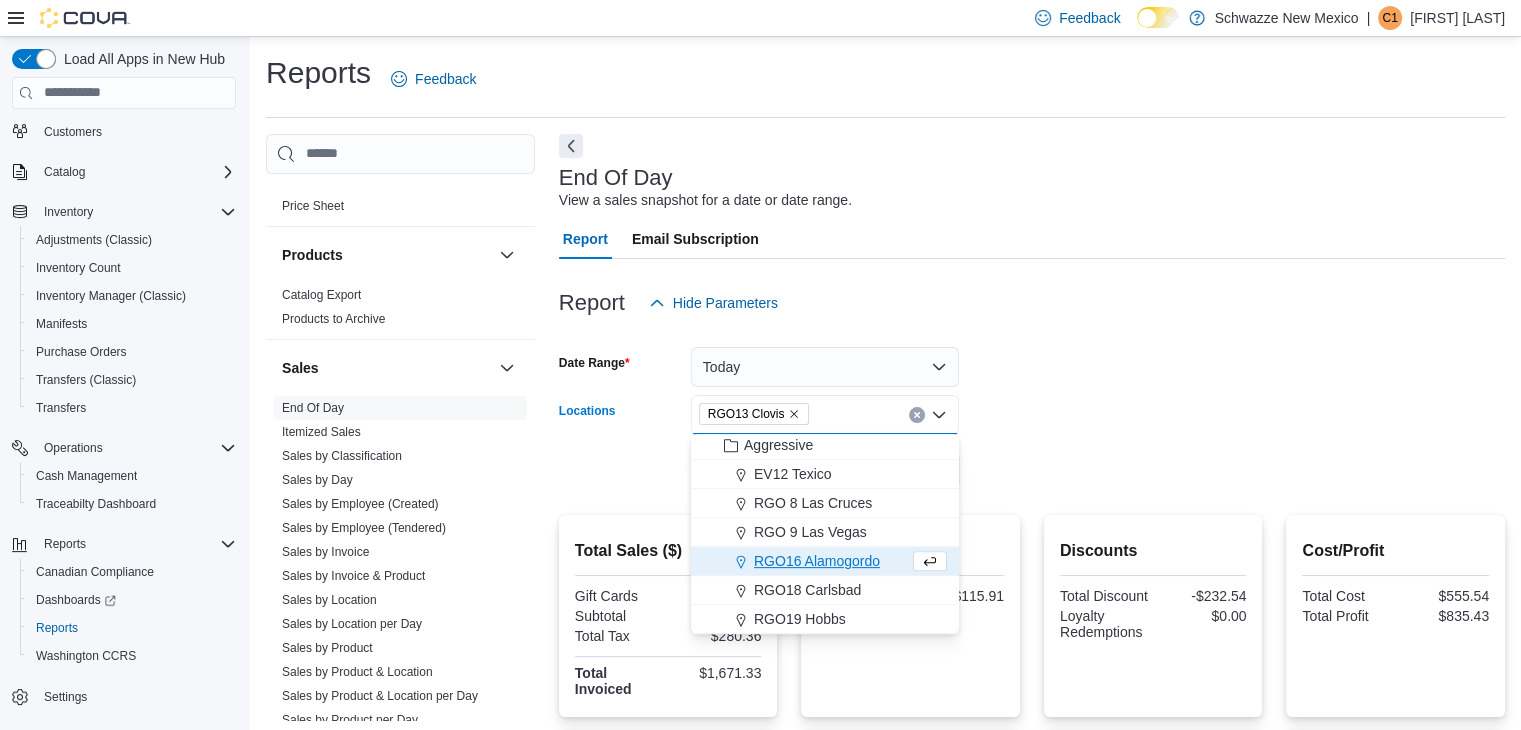 click on "Date Range [DATE] Locations RGO13 Clovis Combo box. Selected. RGO13 Clovis. Press Backspace to delete RGO13 Clovis. Combo box input. All Locations. Type some text or, to display a list of choices, press Down Arrow. To exit the list of choices, press Escape. Export Run Report" at bounding box center [1032, 407] 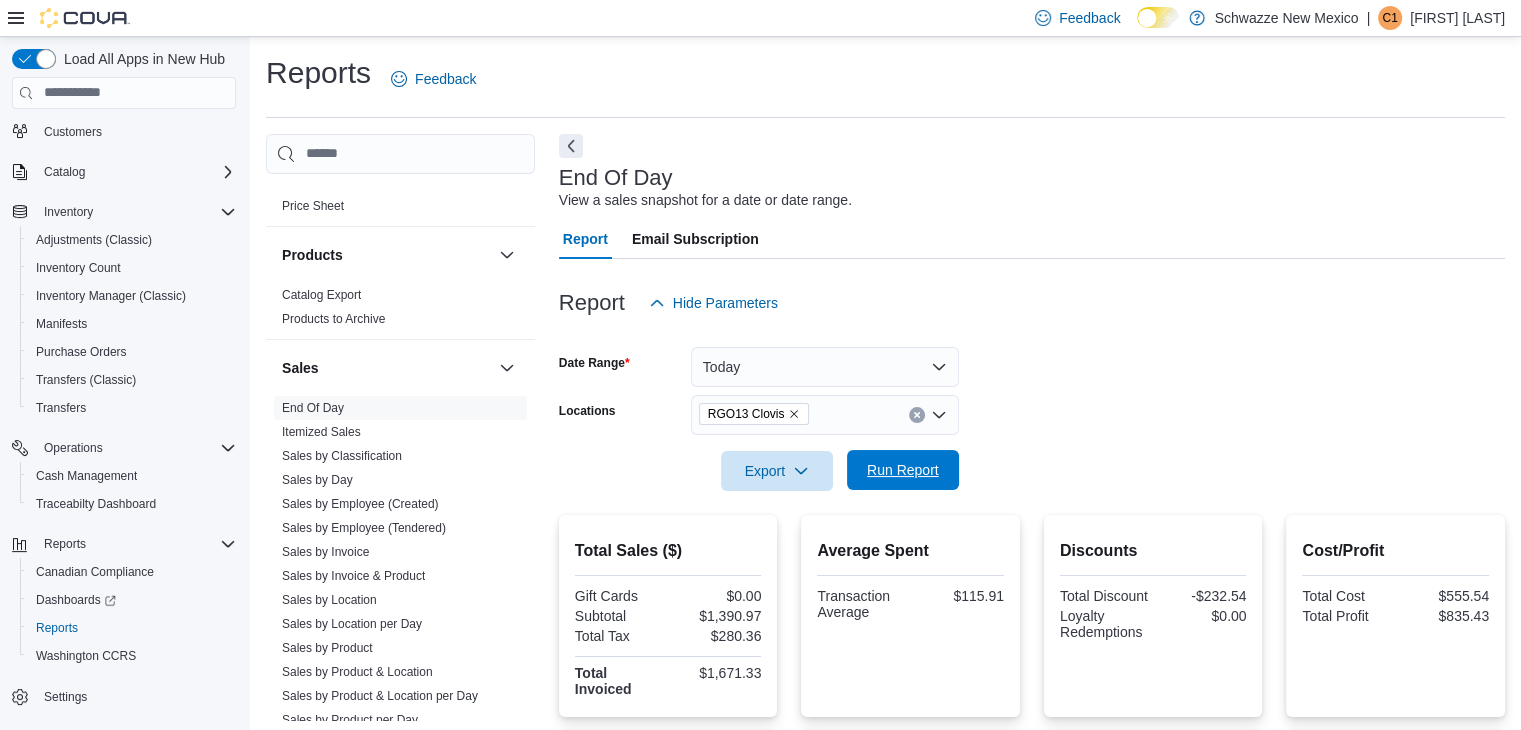 click on "Run Report" at bounding box center [903, 470] 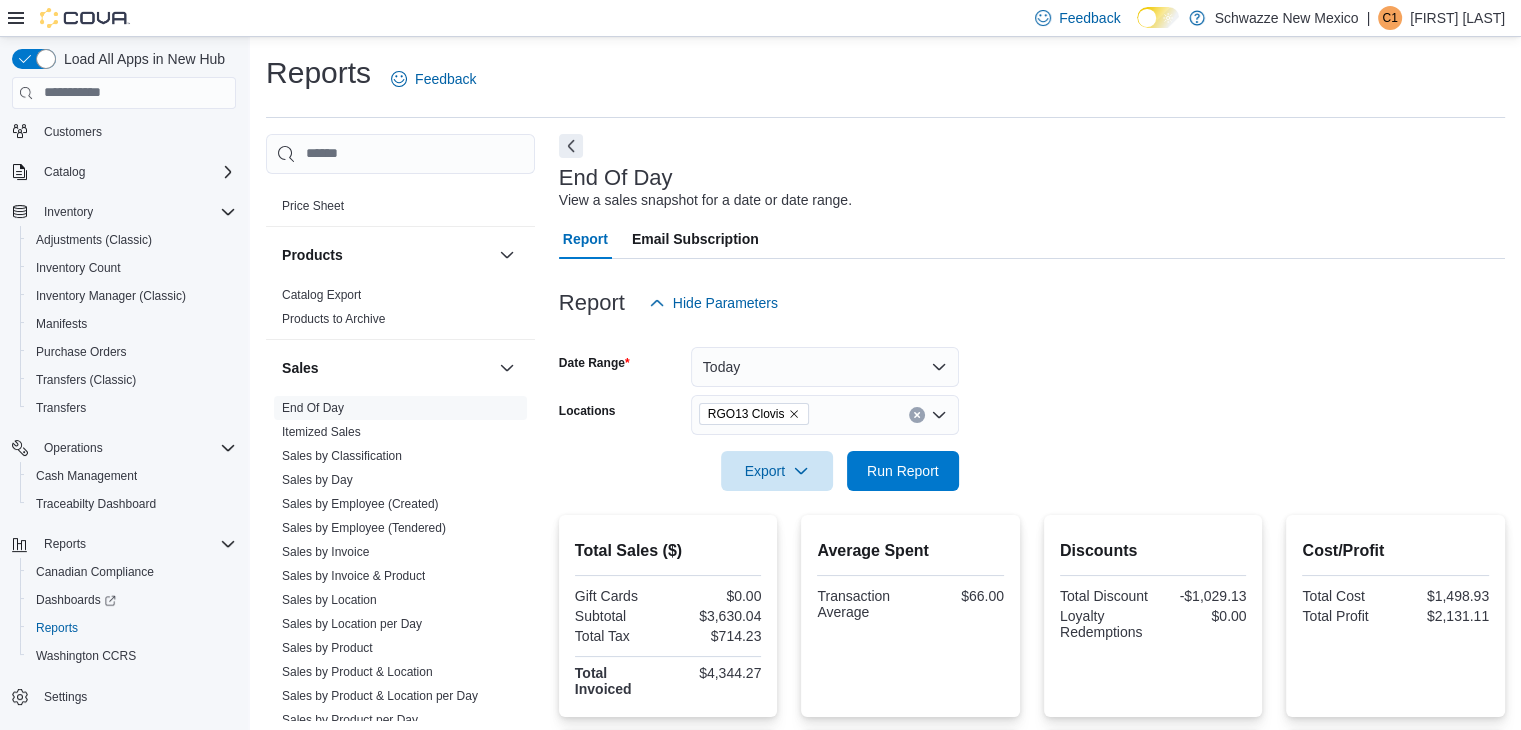 click at bounding box center [1032, 443] 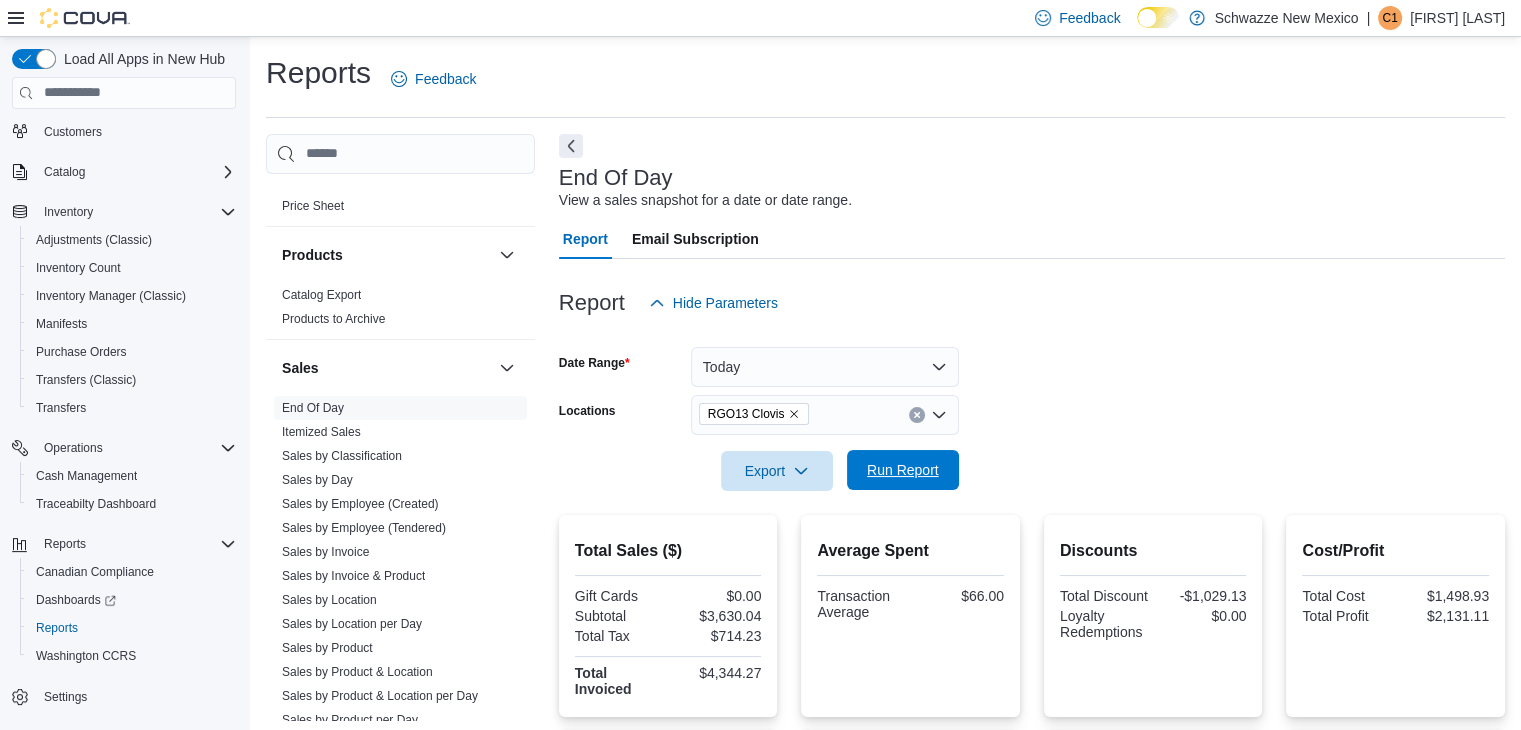 click on "Run Report" at bounding box center (903, 470) 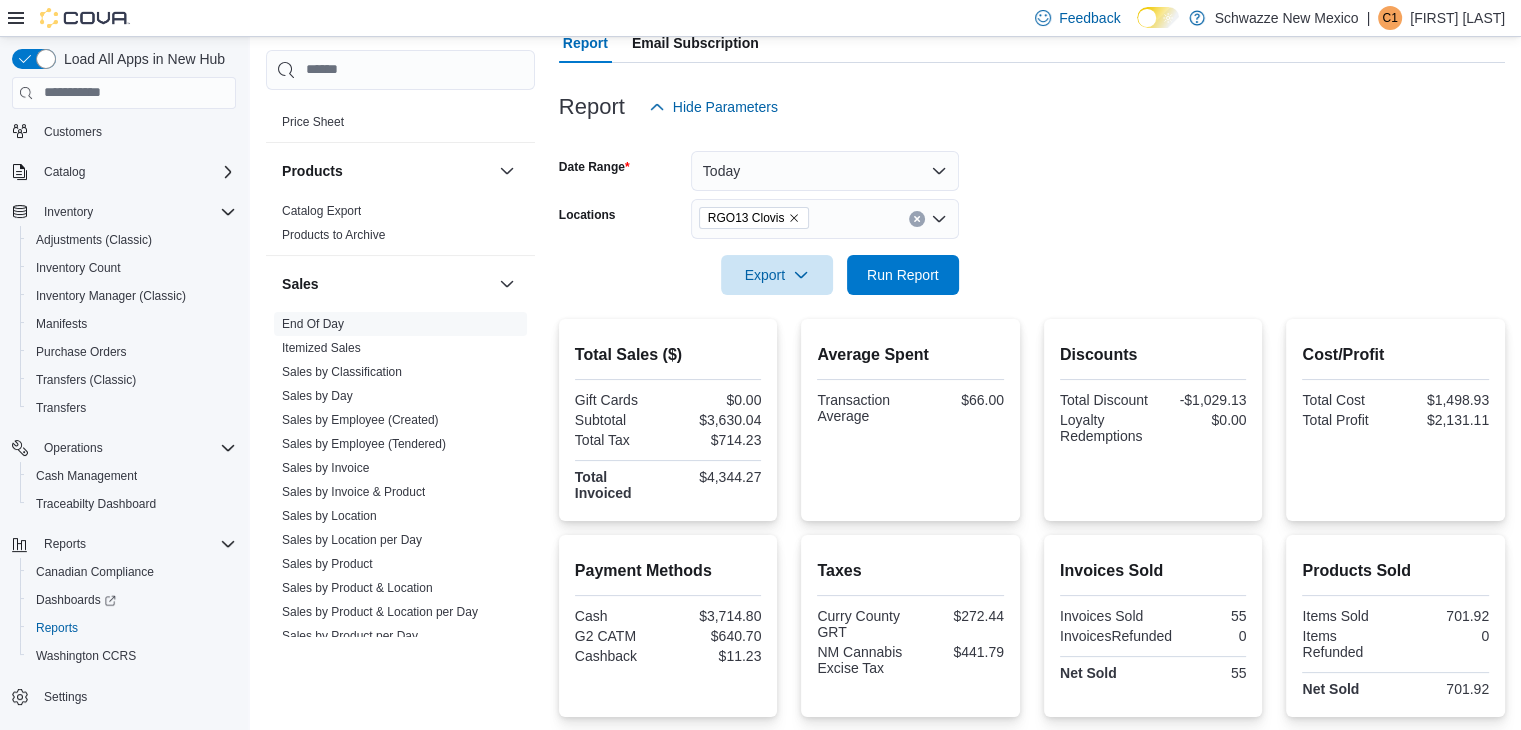 scroll, scrollTop: 188, scrollLeft: 0, axis: vertical 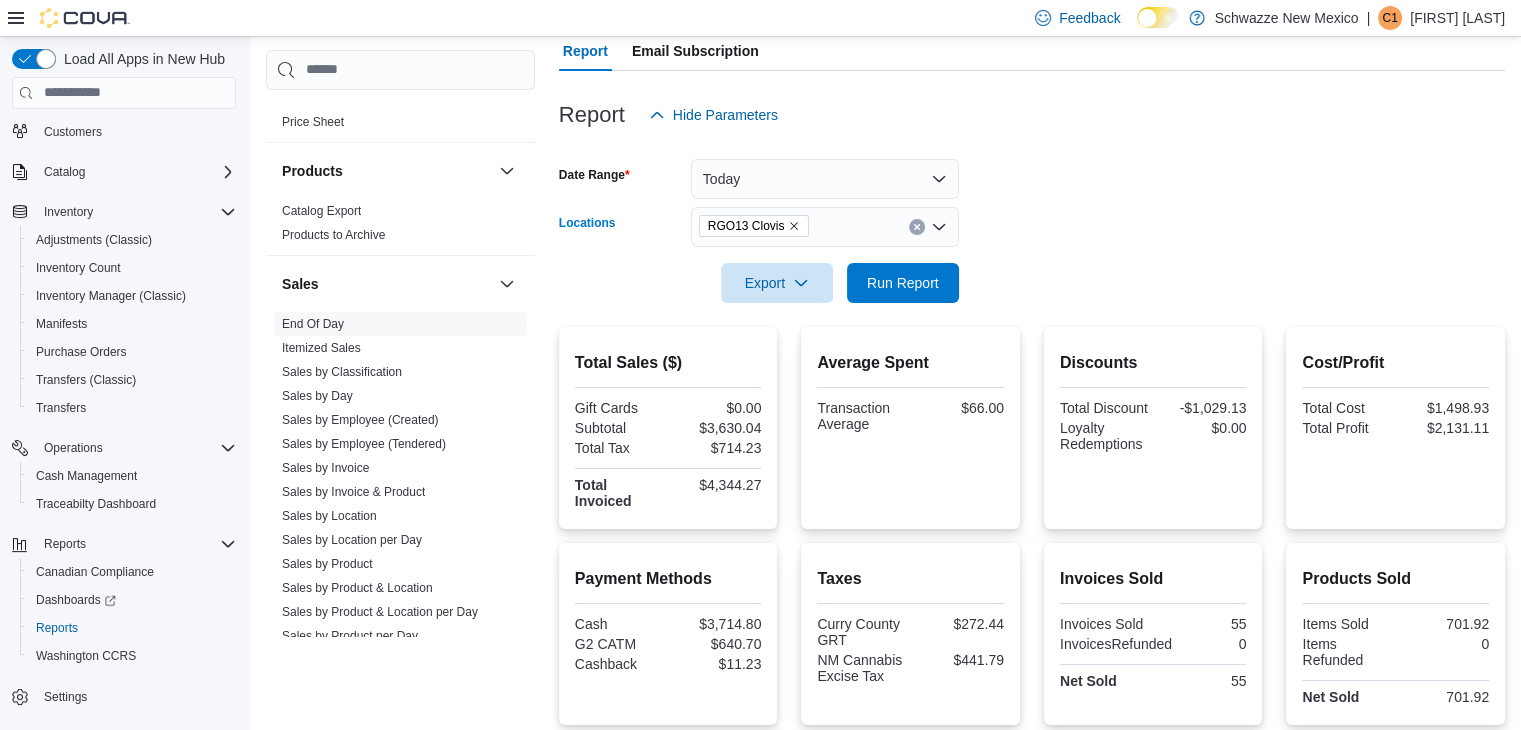 click at bounding box center [917, 227] 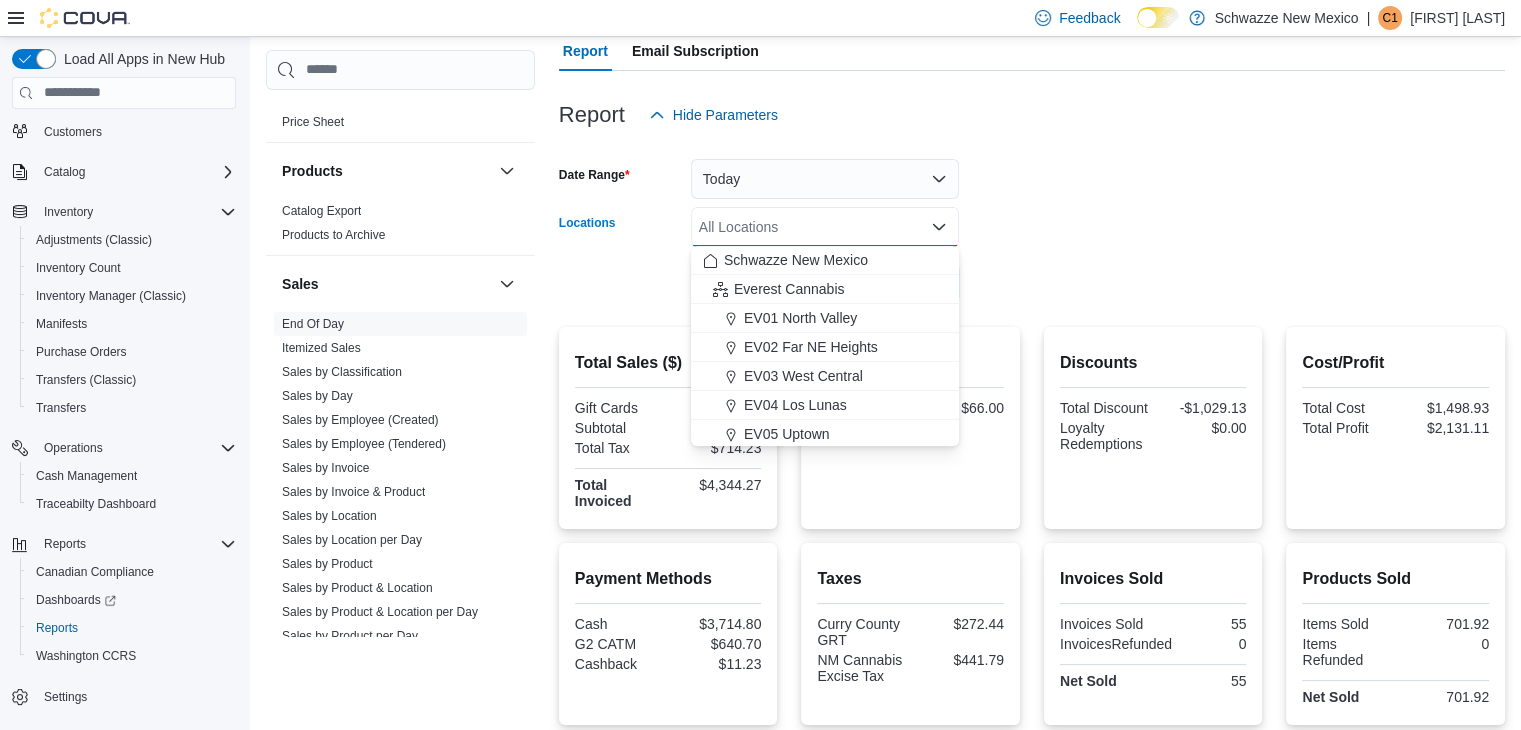 click on "All Locations Combo box. Selected. Combo box input. All Locations. Type some text or, to display a list of choices, press Down Arrow. To exit the list of choices, press Escape." at bounding box center [825, 227] 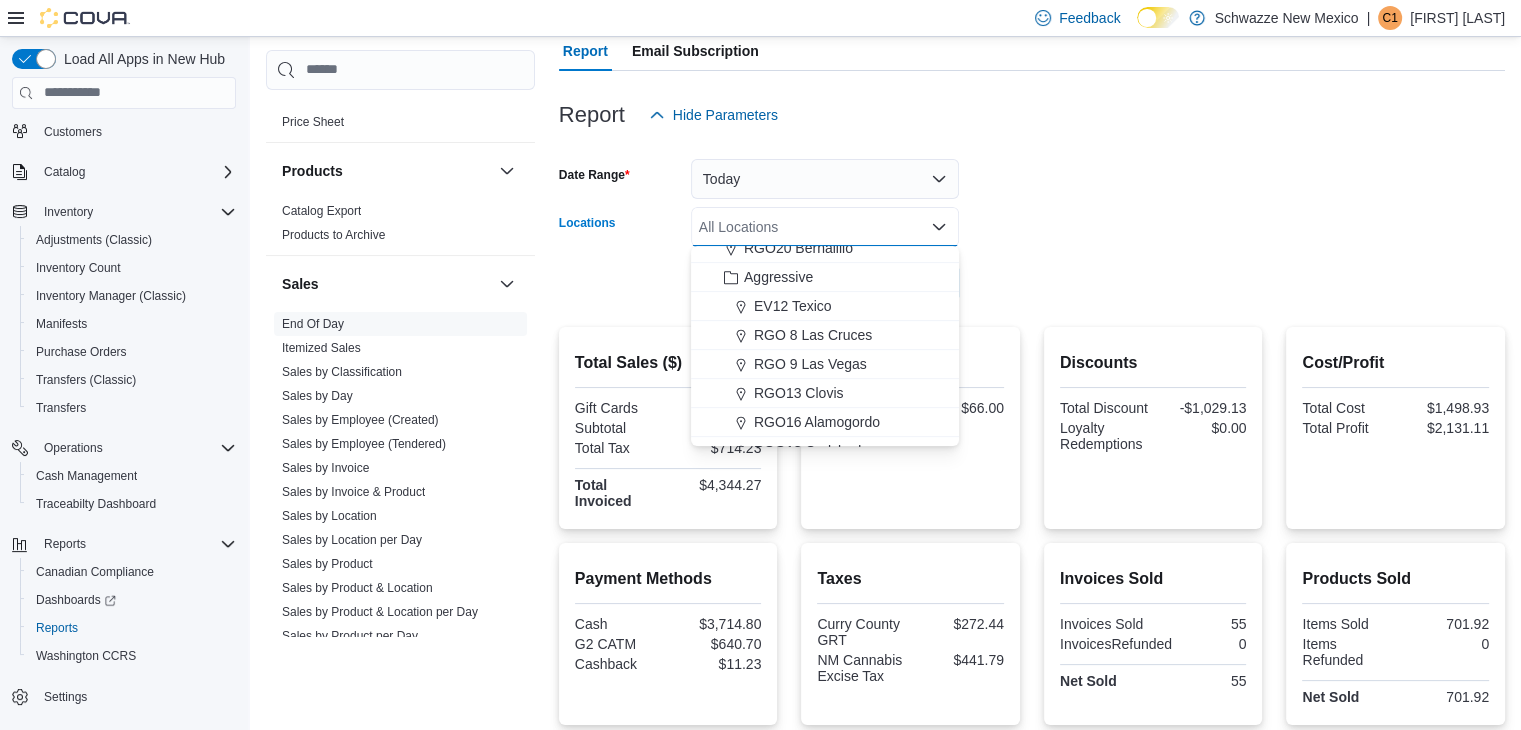 scroll, scrollTop: 964, scrollLeft: 0, axis: vertical 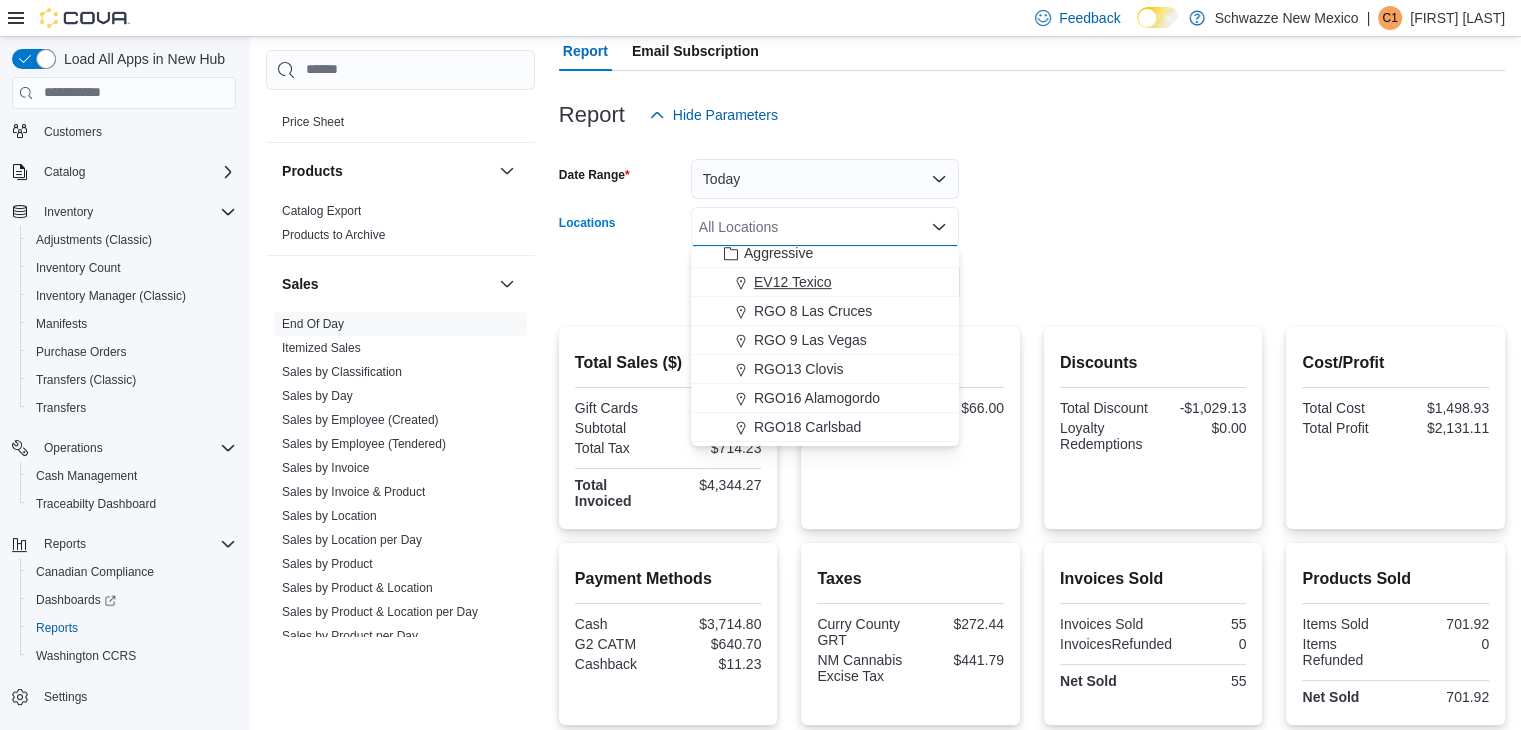 click on "EV12 Texico" at bounding box center (793, 282) 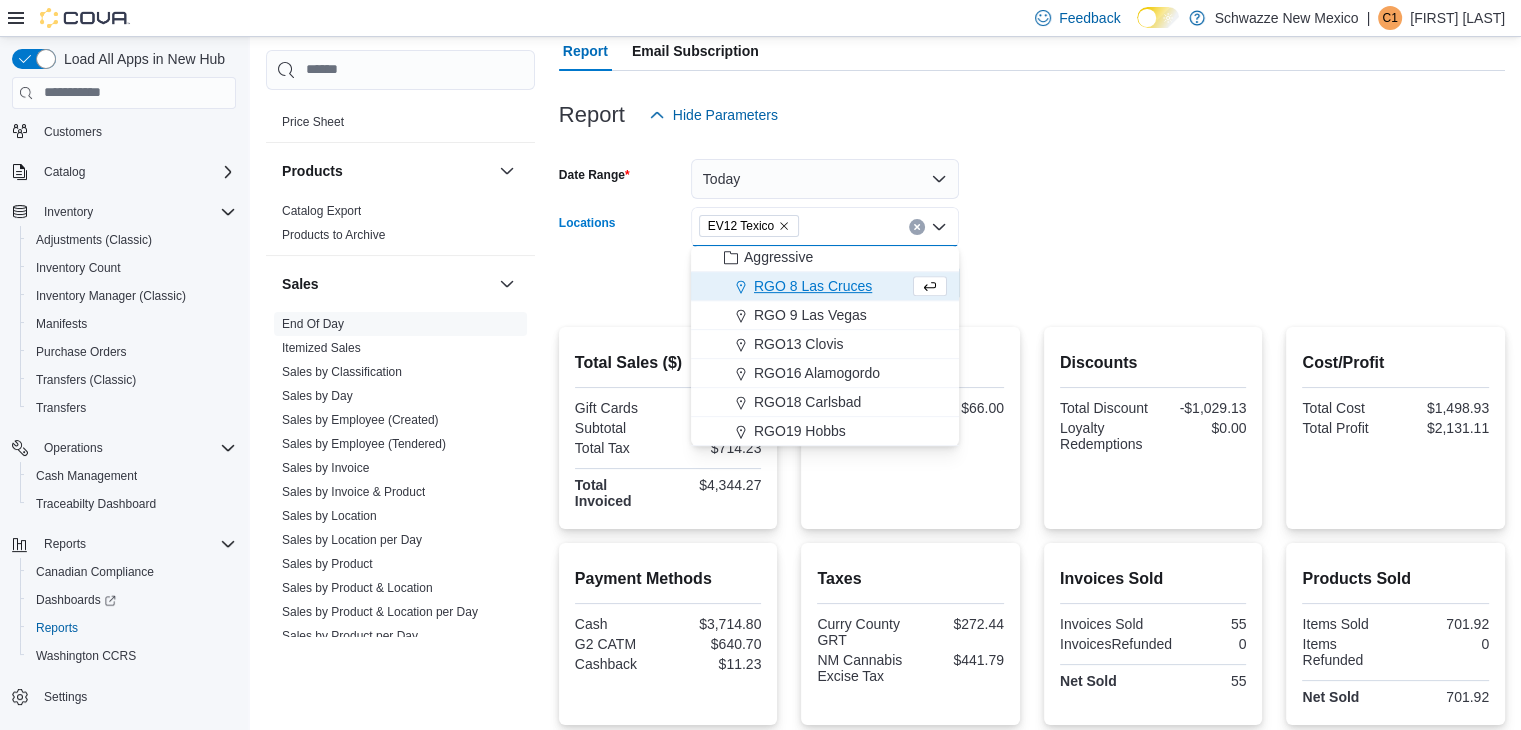 click on "Date Range [DATE] Locations EV12 Texico Combo box. Selected. EV12 Texico. Press Backspace to delete EV12 Texico. Combo box input. All Locations. Type some text or, to display a list of choices, press Down Arrow. To exit the list of choices, press Escape. Export Run Report" at bounding box center [1032, 219] 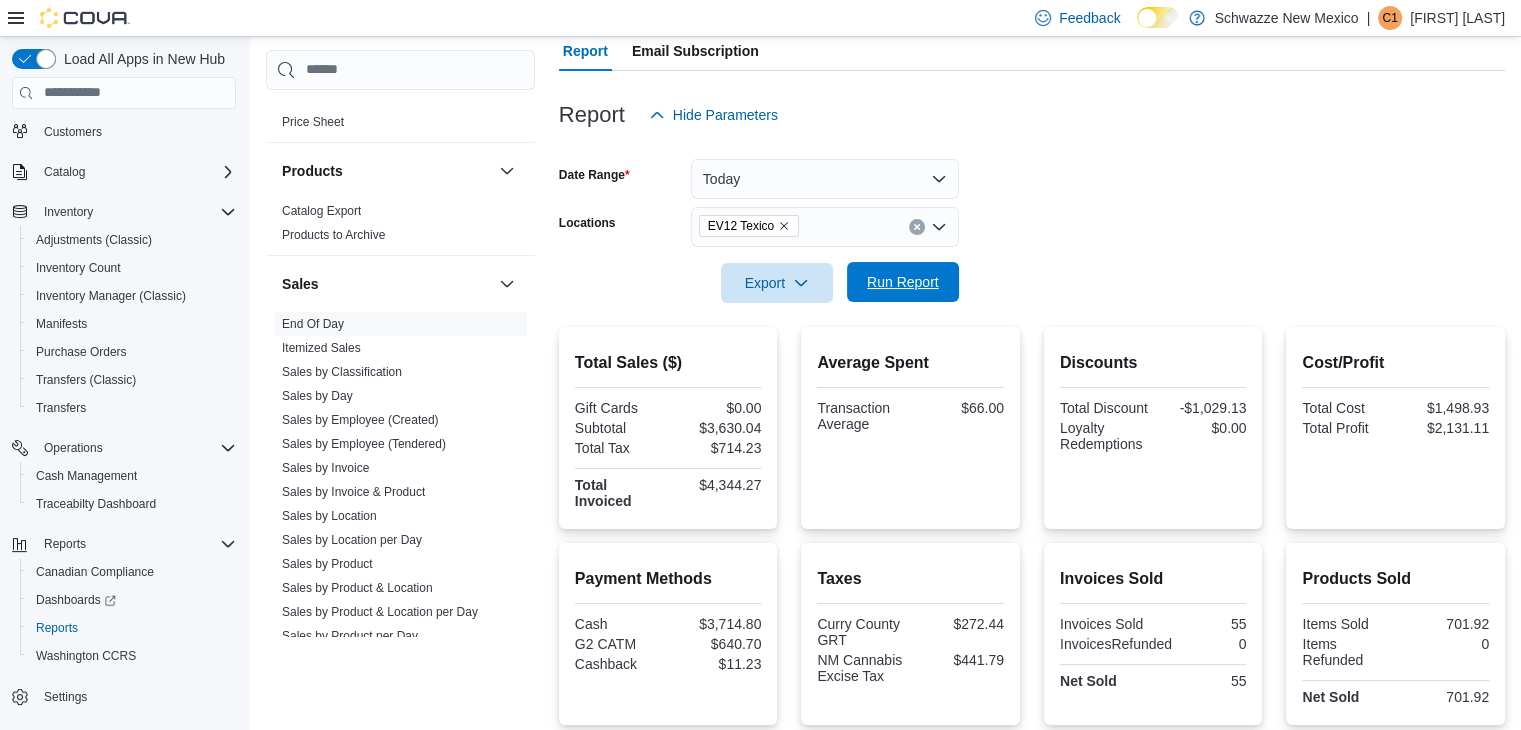 click on "Run Report" at bounding box center (903, 282) 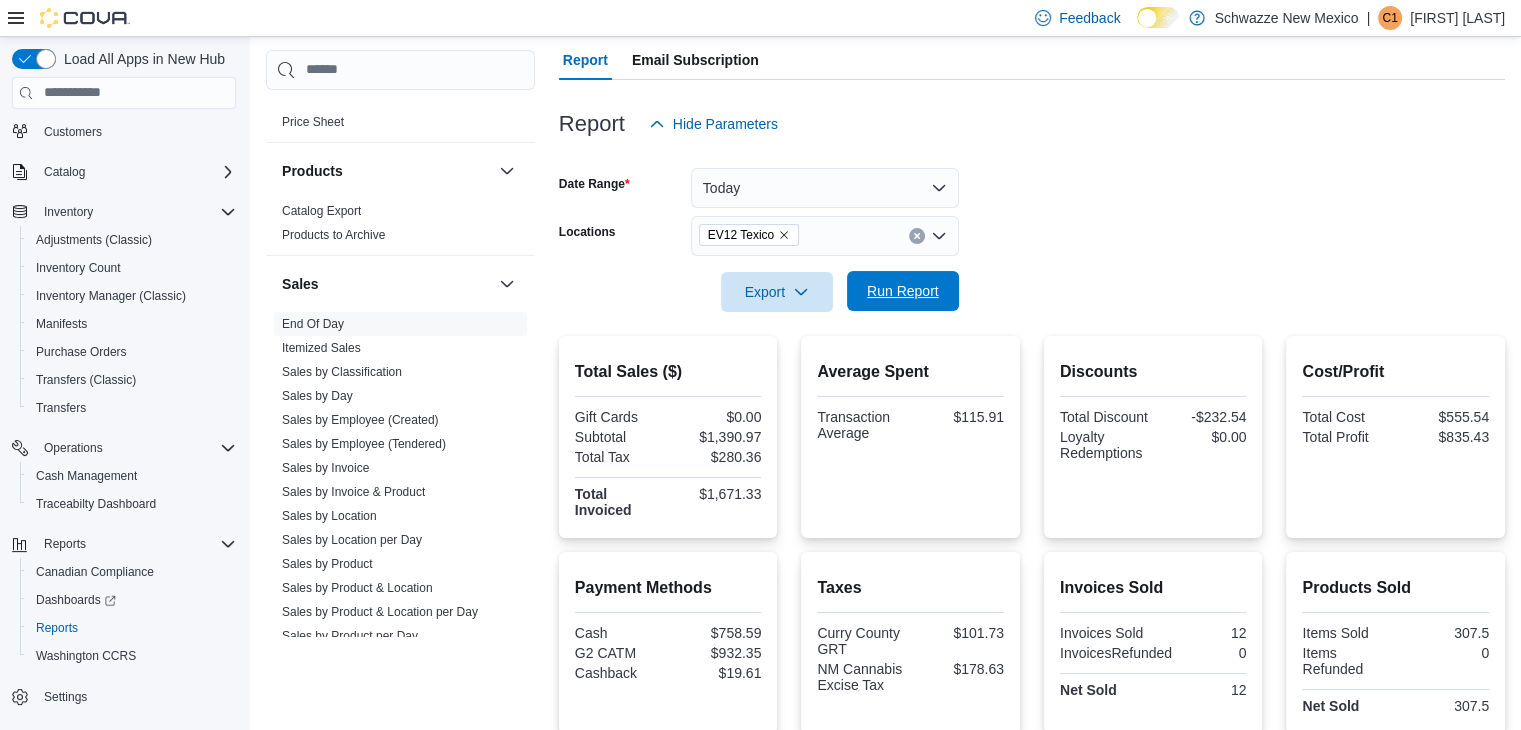 scroll, scrollTop: 176, scrollLeft: 0, axis: vertical 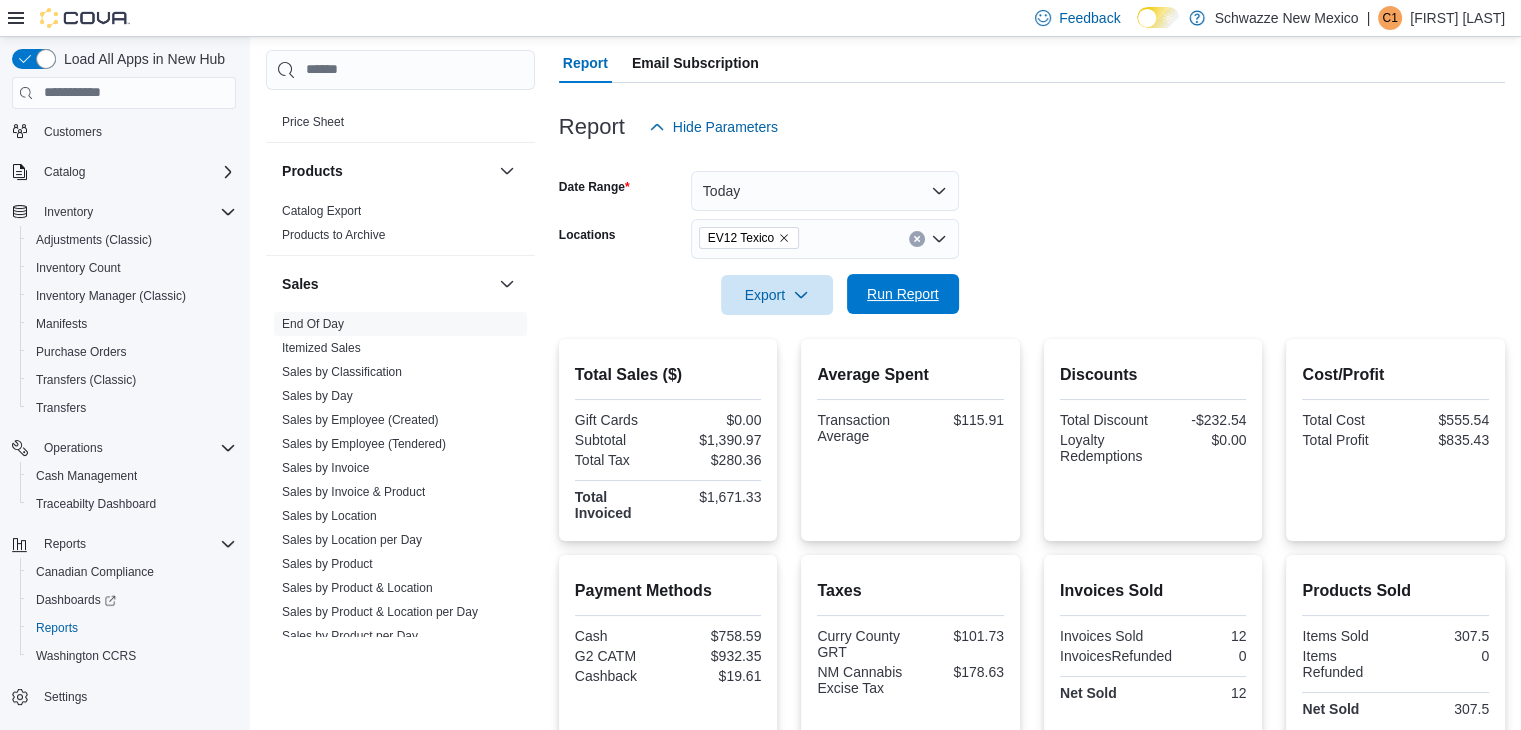 click on "Run Report" at bounding box center (903, 294) 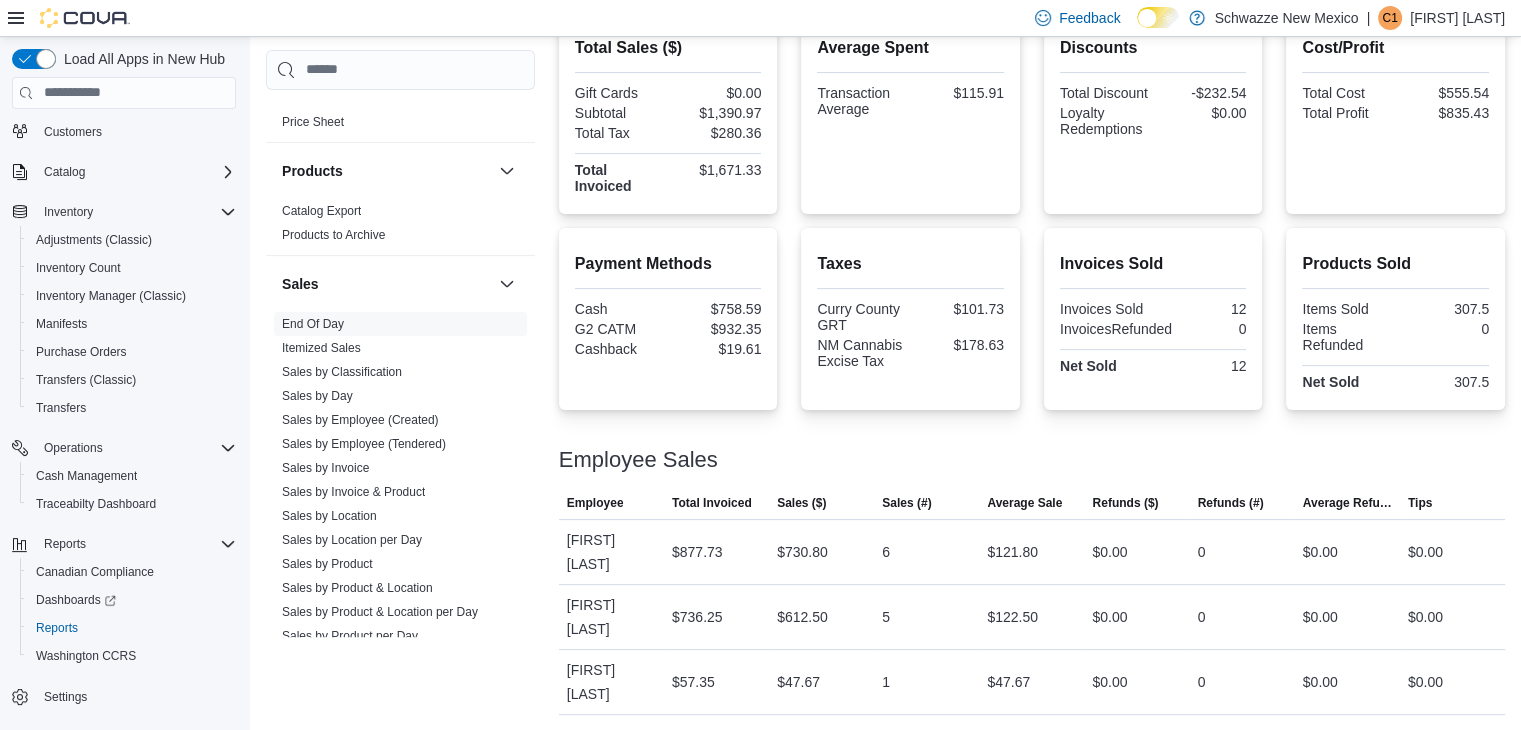 scroll, scrollTop: 0, scrollLeft: 0, axis: both 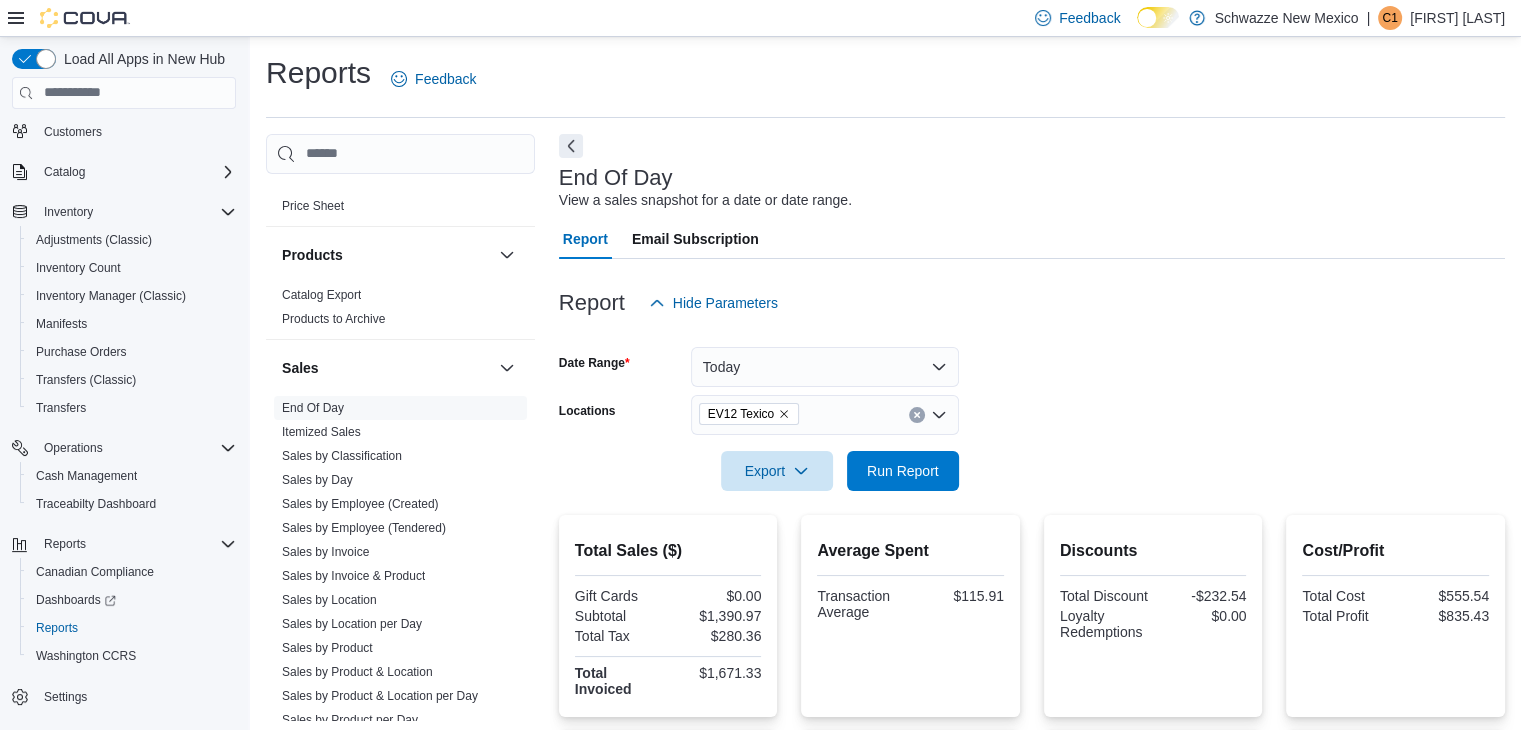click on "Date Range [DATE] Locations EV12 Texico Export Run Report" at bounding box center (1032, 407) 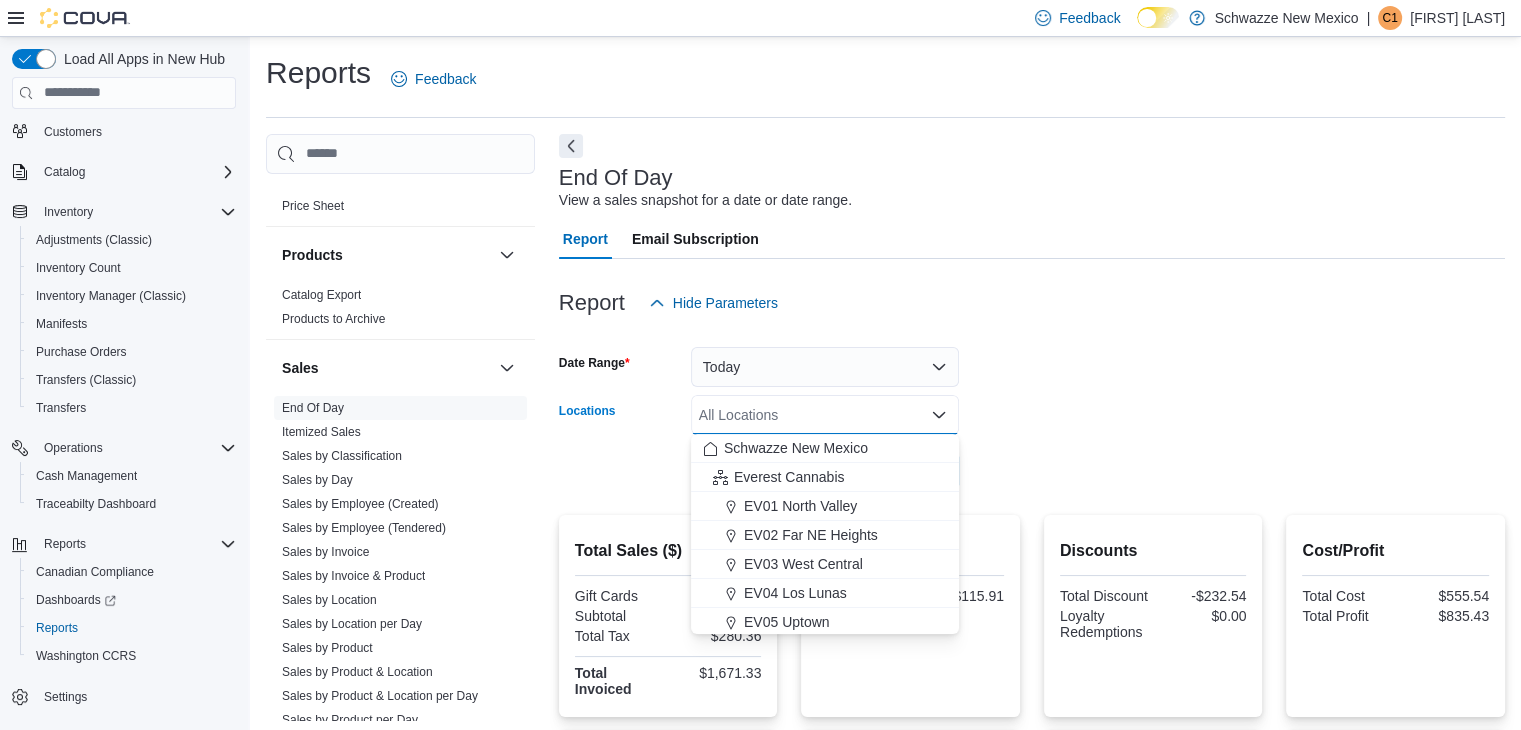 click on "All Locations" at bounding box center [825, 415] 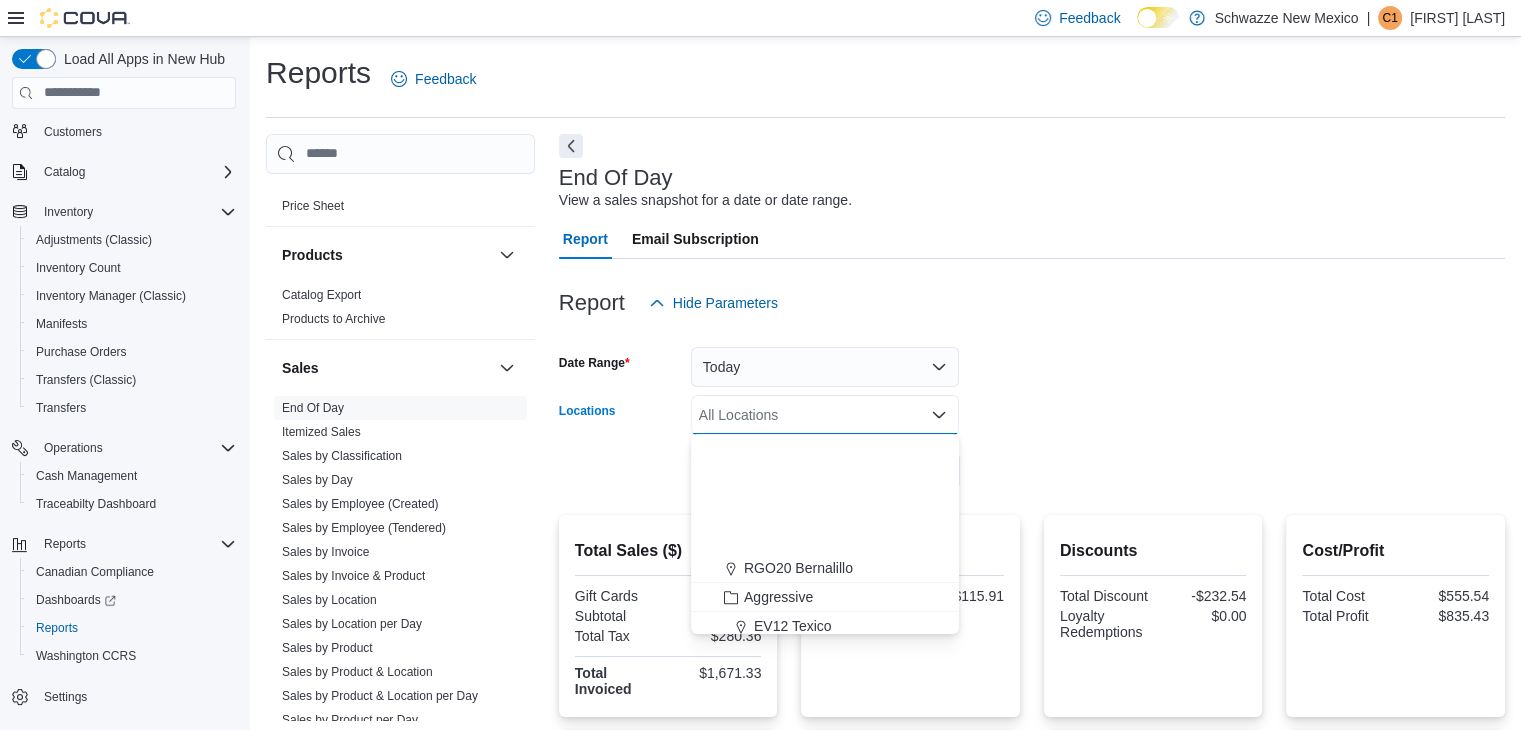scroll, scrollTop: 988, scrollLeft: 0, axis: vertical 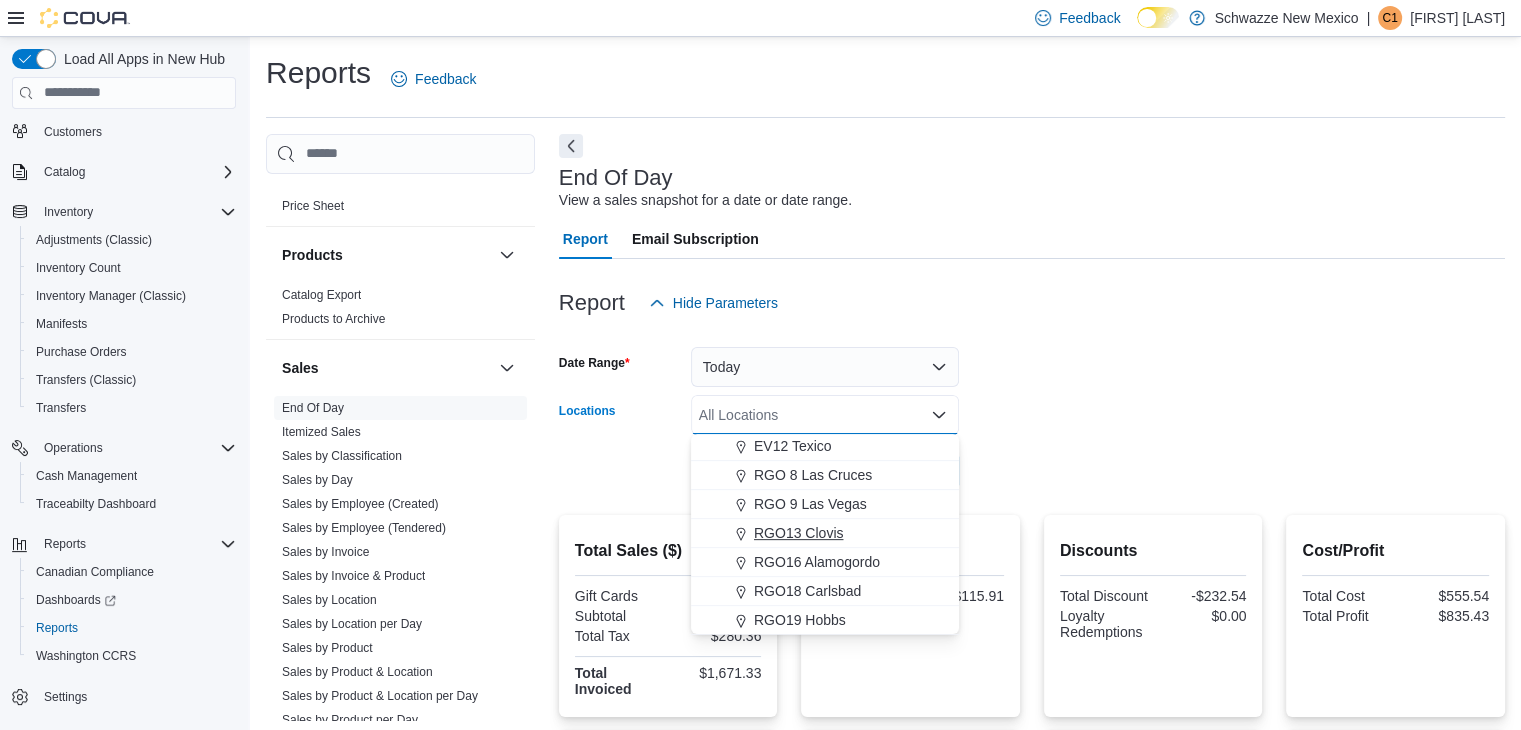 click on "RGO13 Clovis" at bounding box center [798, 533] 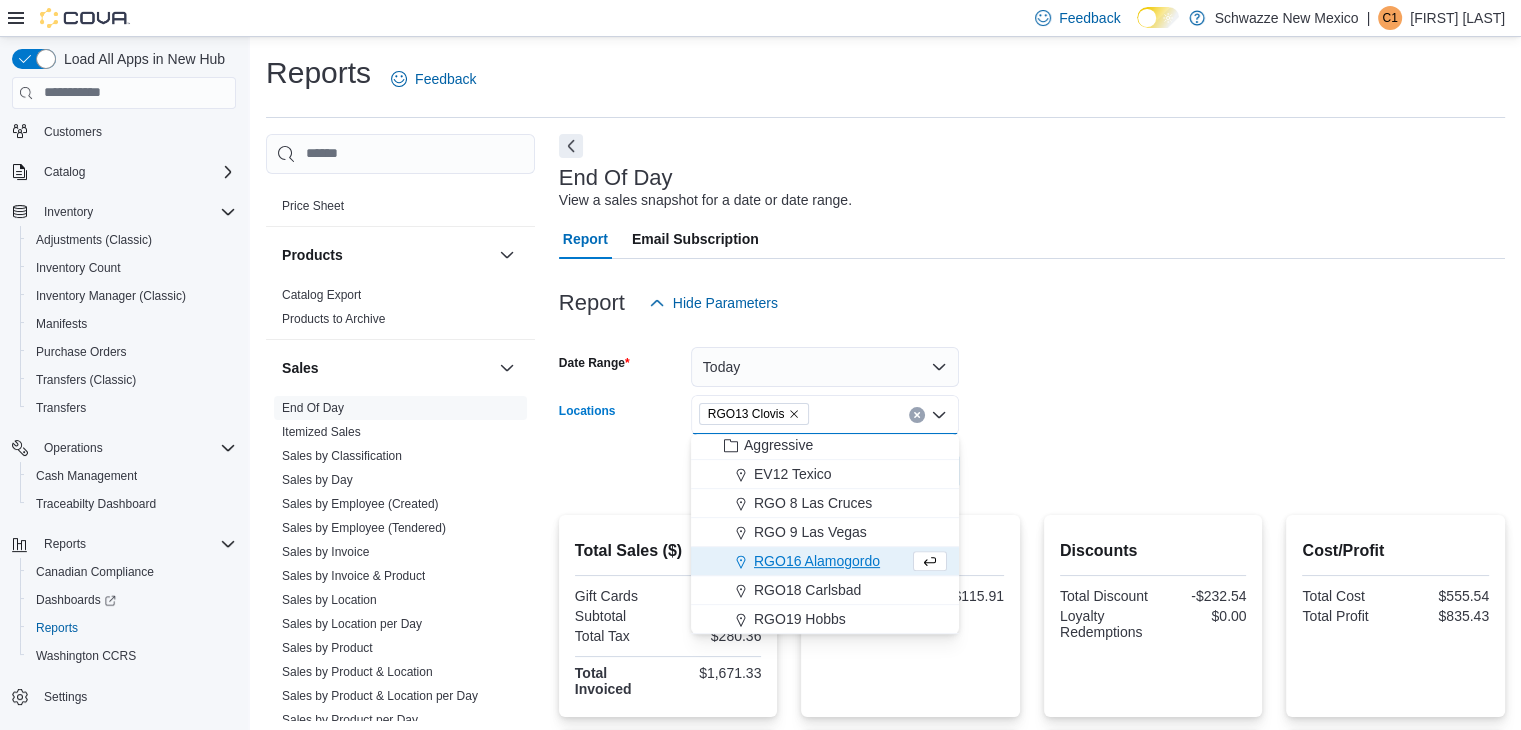 scroll, scrollTop: 960, scrollLeft: 0, axis: vertical 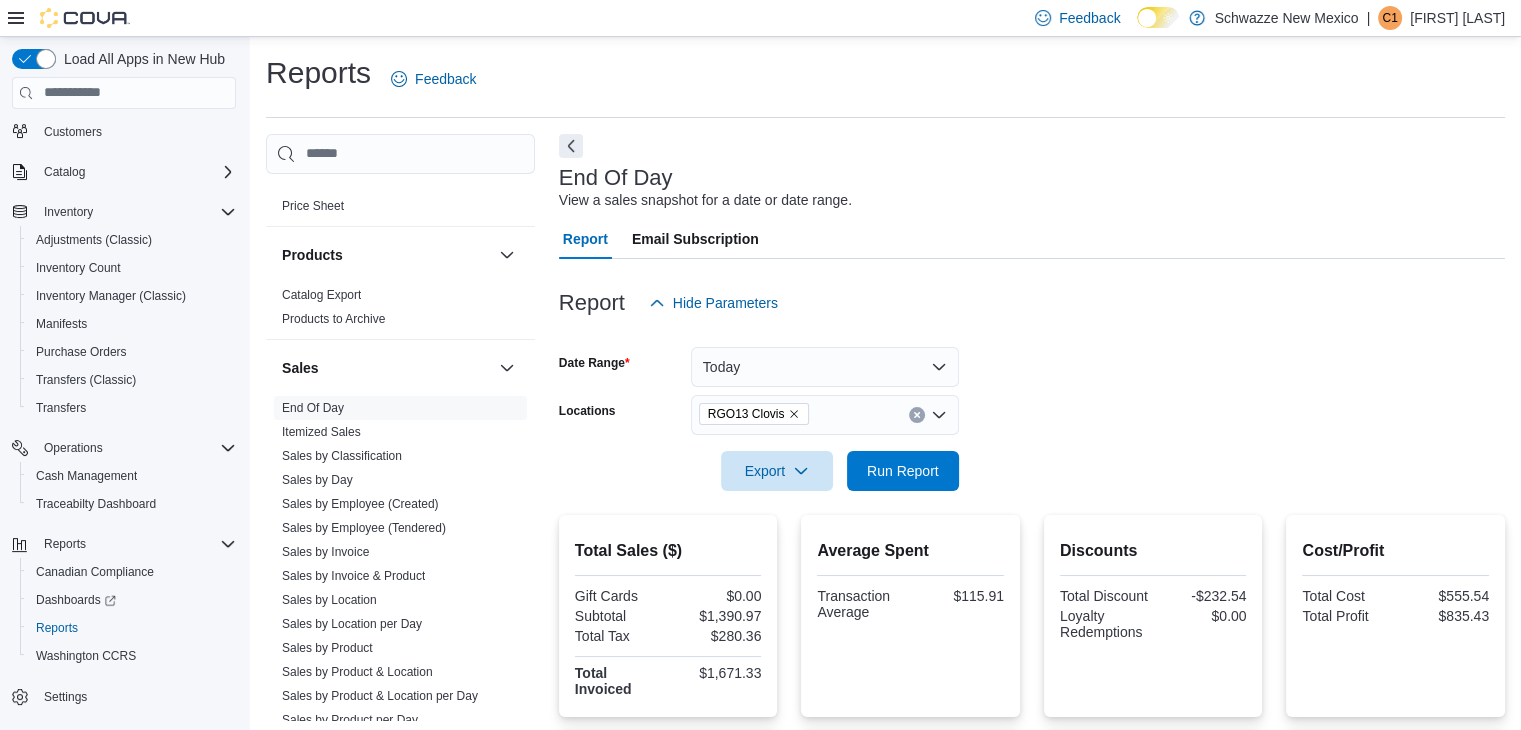 click on "Date Range [DATE] Locations RGO13 Clovis Export Run Report" at bounding box center (1032, 407) 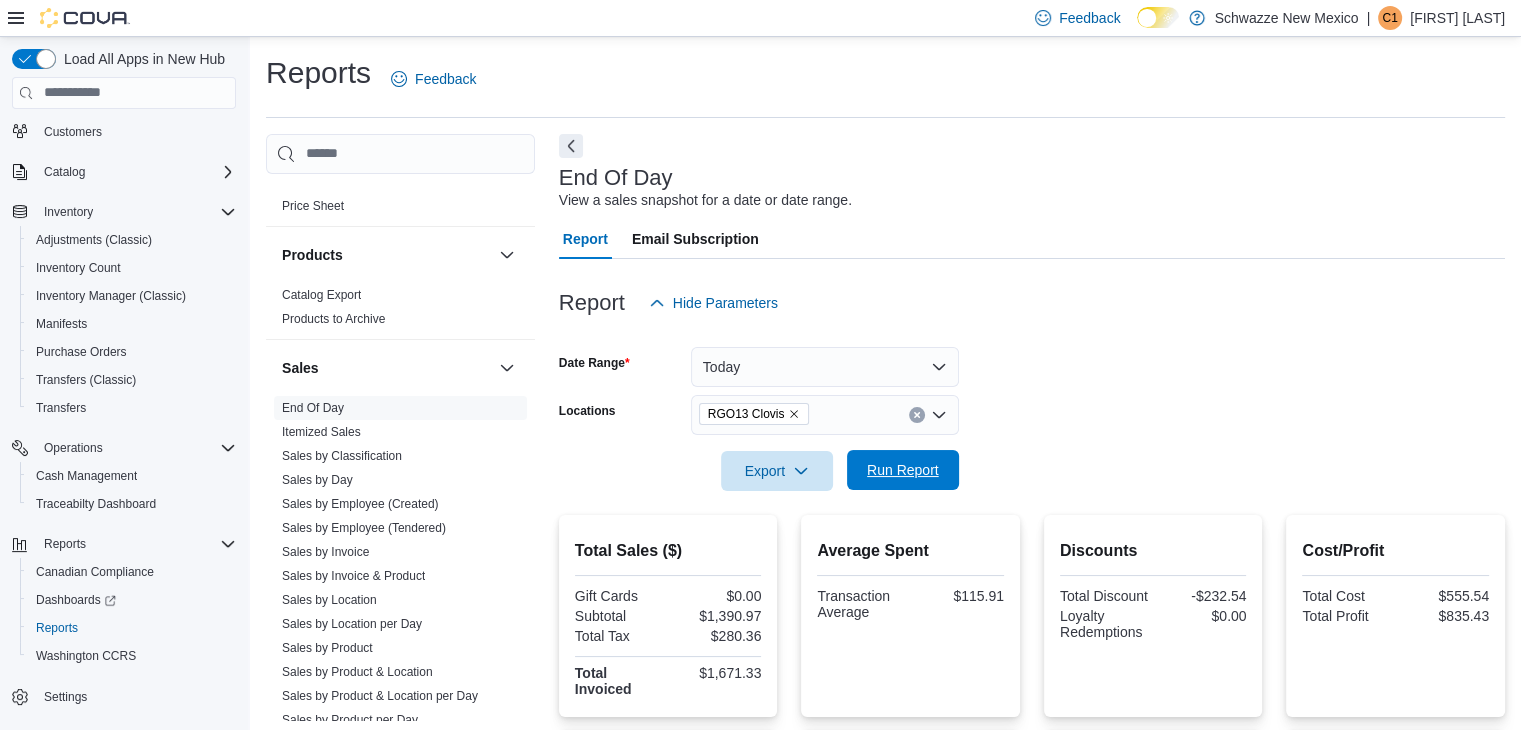 click on "Run Report" at bounding box center [903, 470] 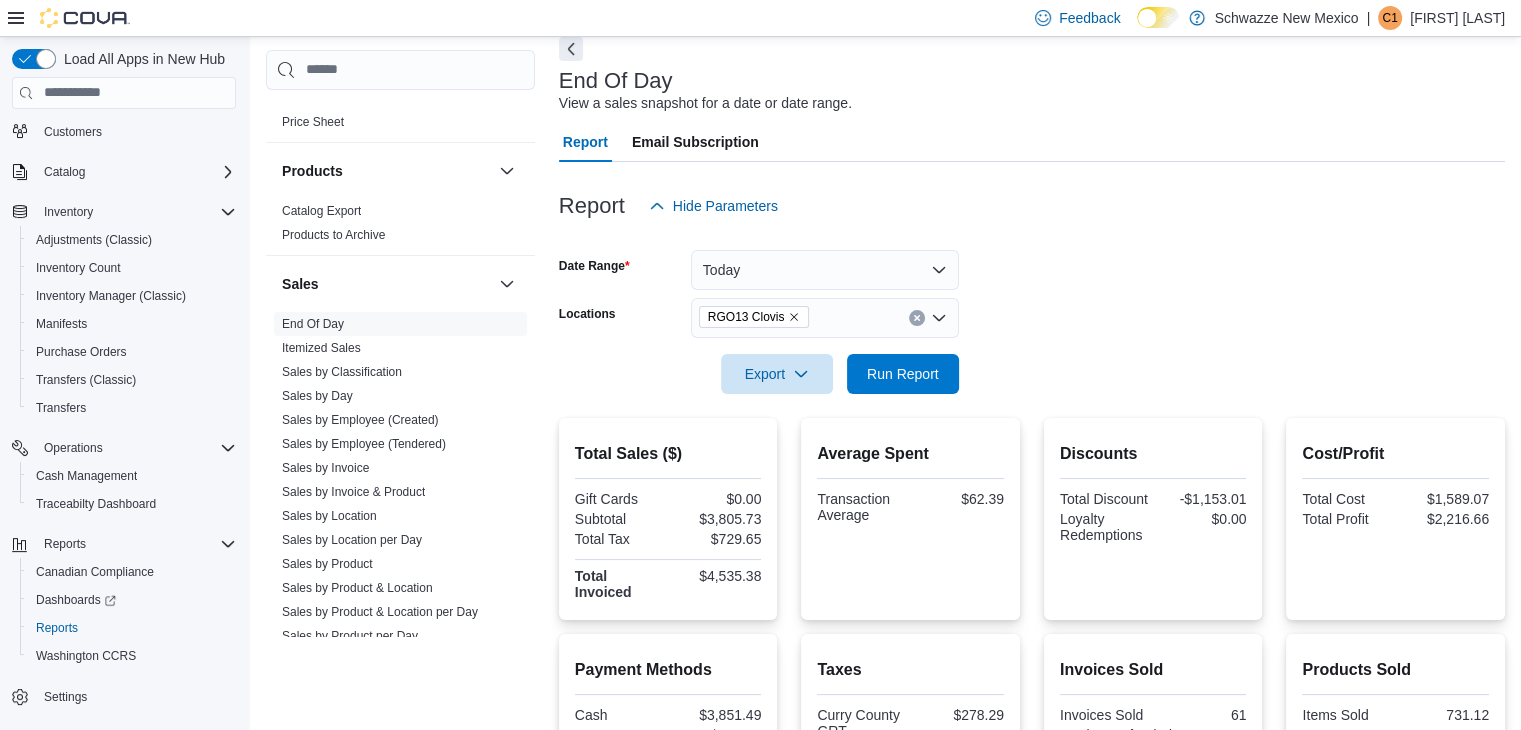 scroll, scrollTop: 0, scrollLeft: 0, axis: both 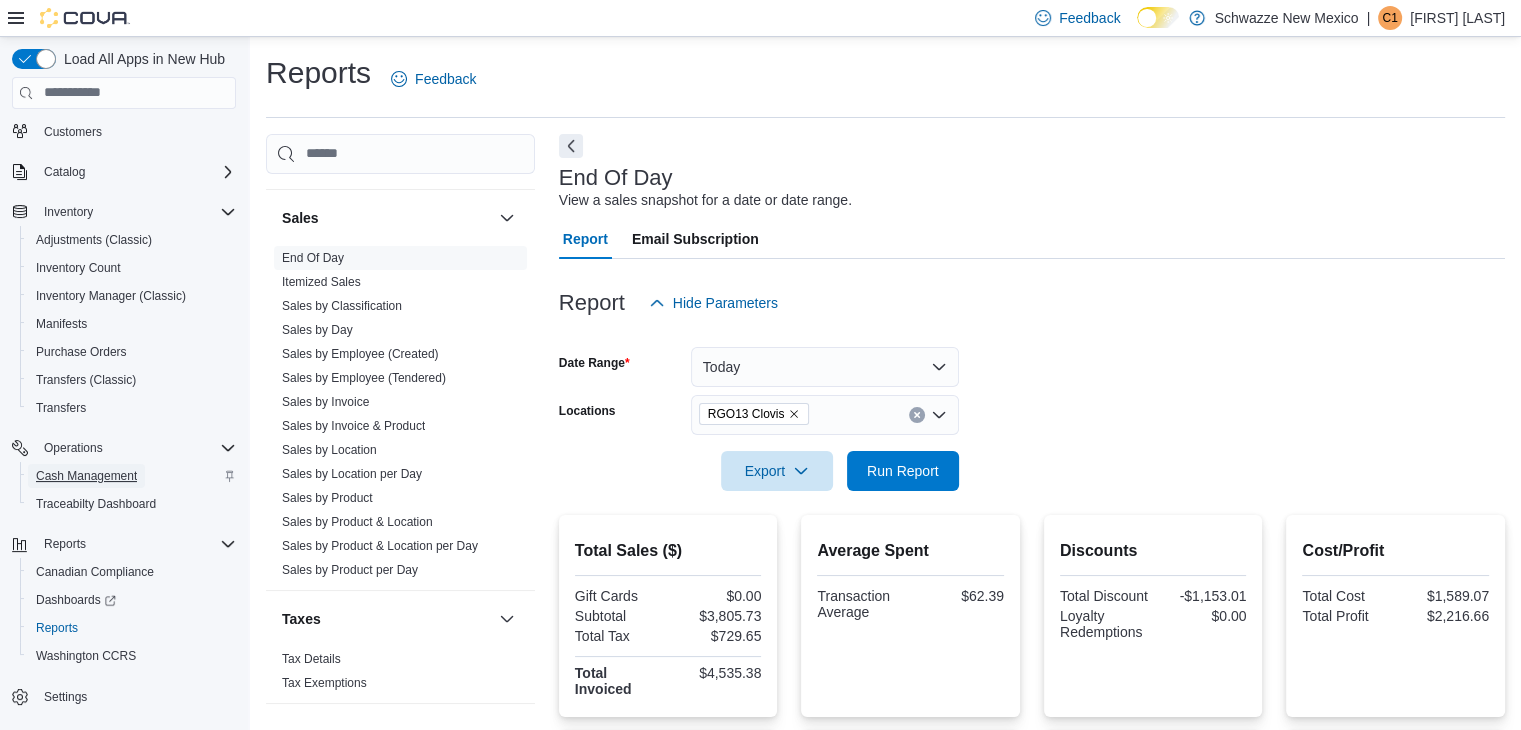 click on "Cash Management" at bounding box center [86, 476] 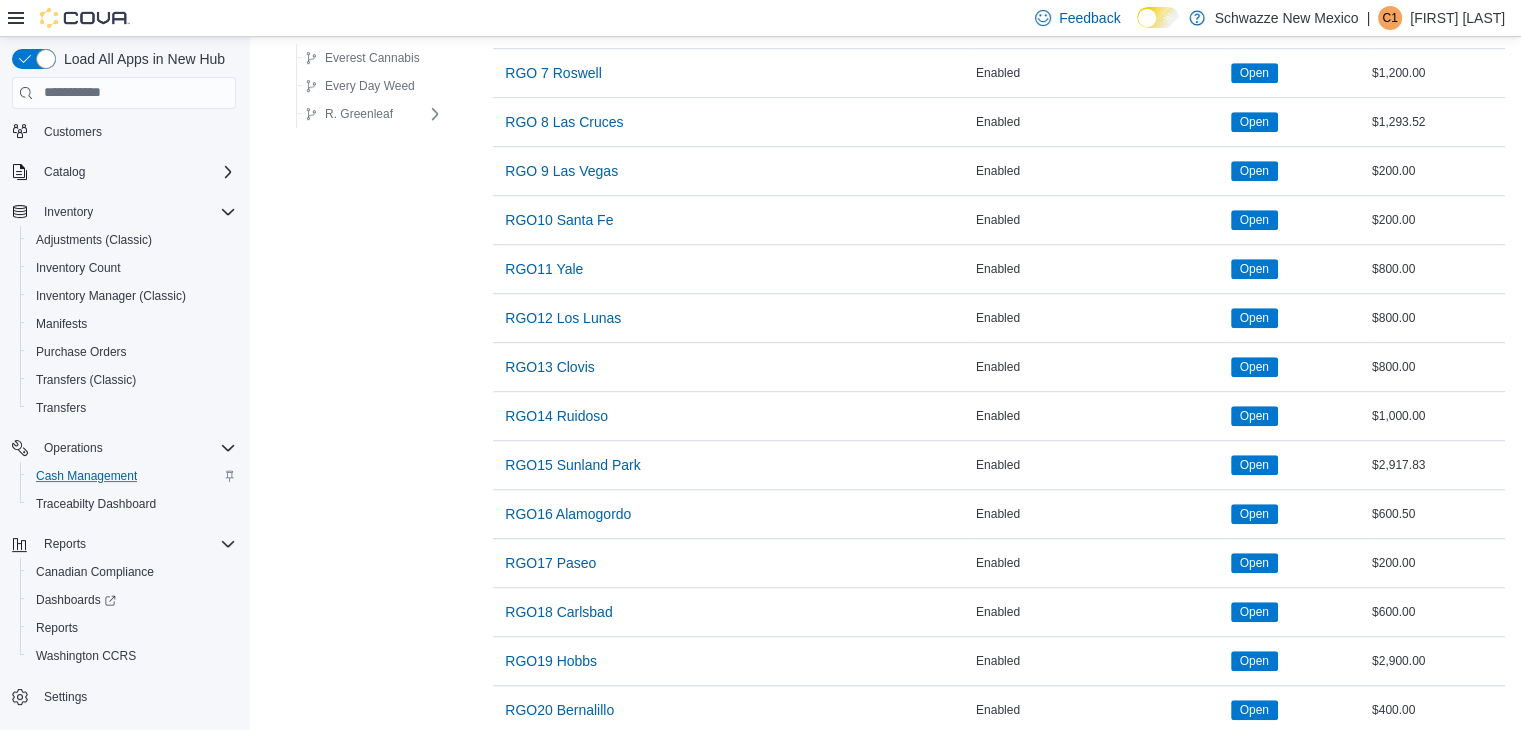 scroll, scrollTop: 1320, scrollLeft: 0, axis: vertical 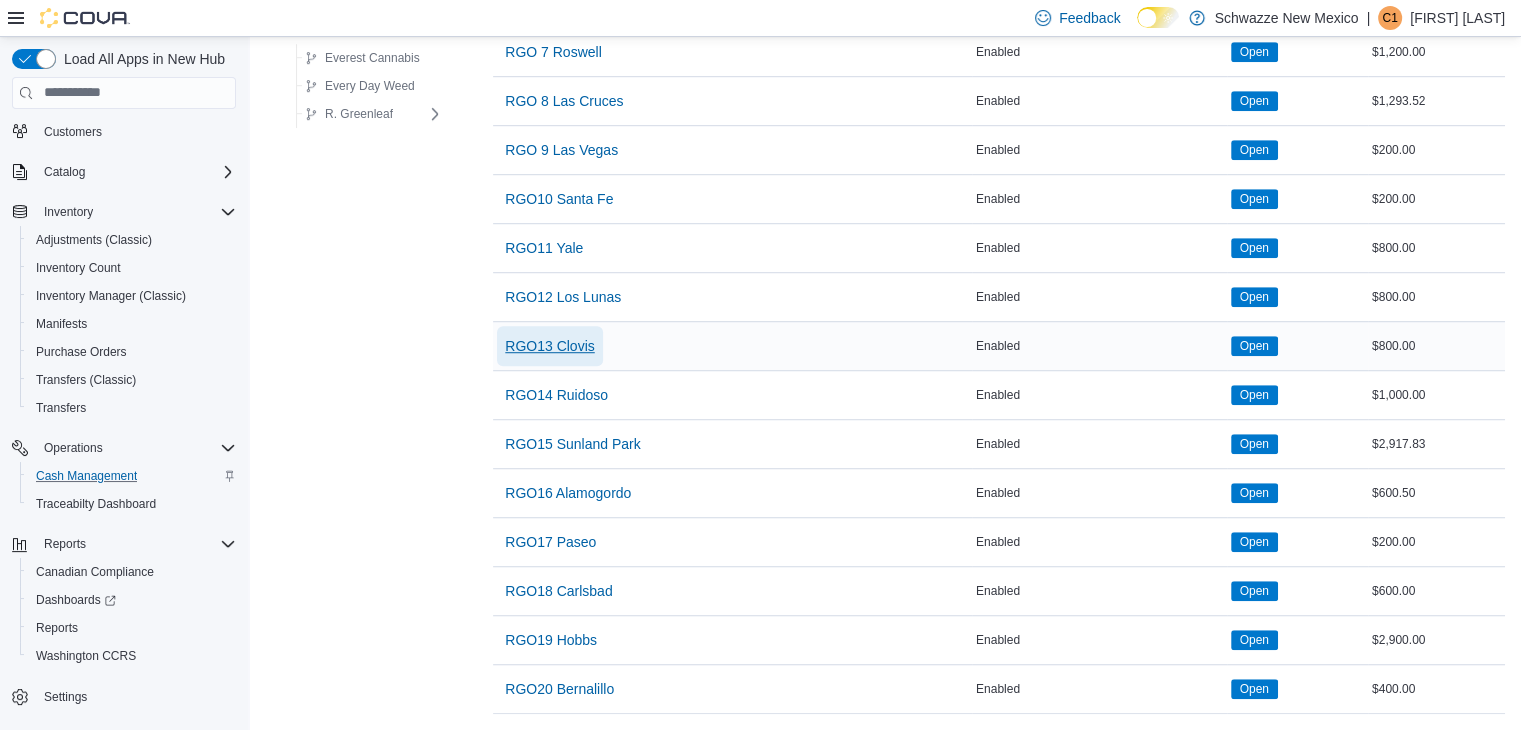 click on "RGO13 Clovis" at bounding box center (549, 346) 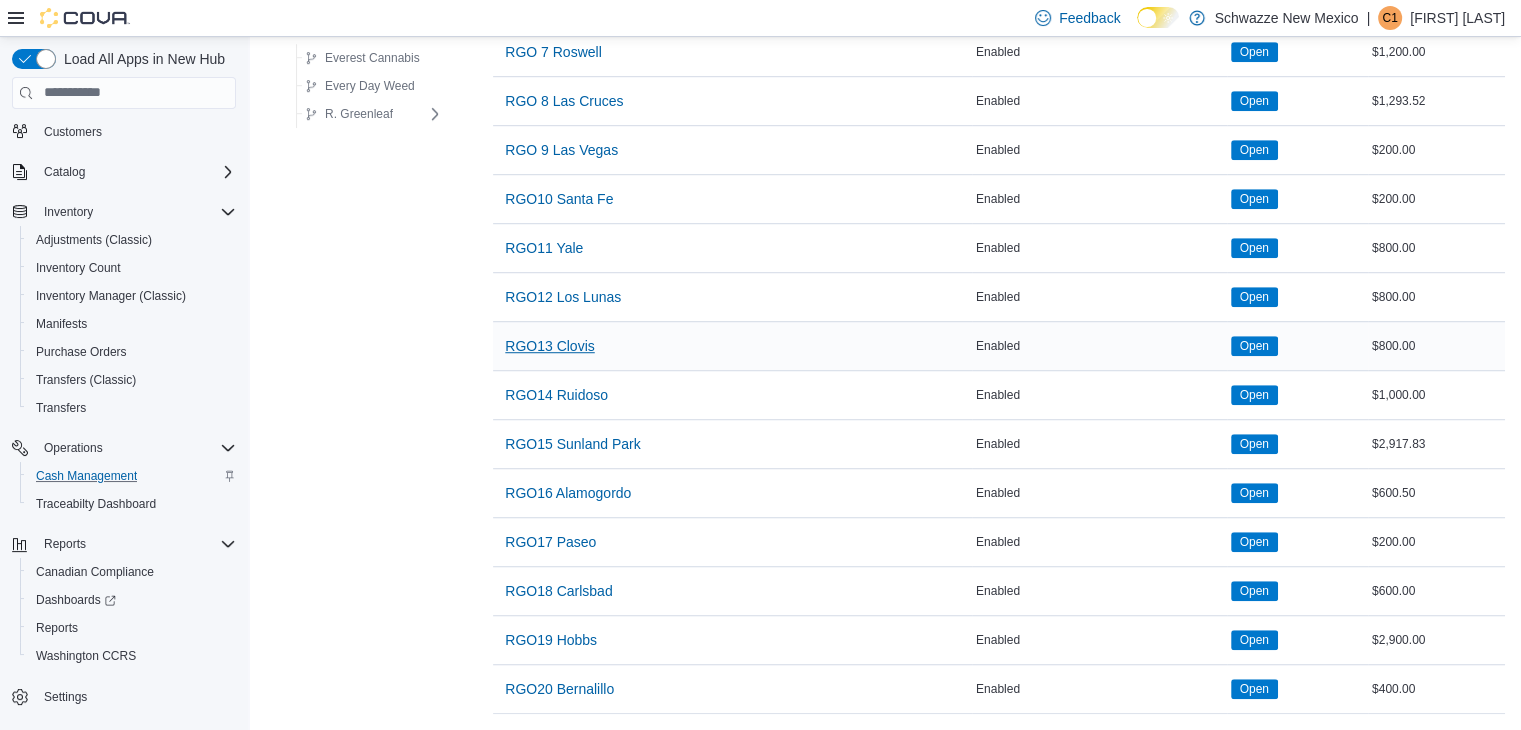 scroll, scrollTop: 0, scrollLeft: 0, axis: both 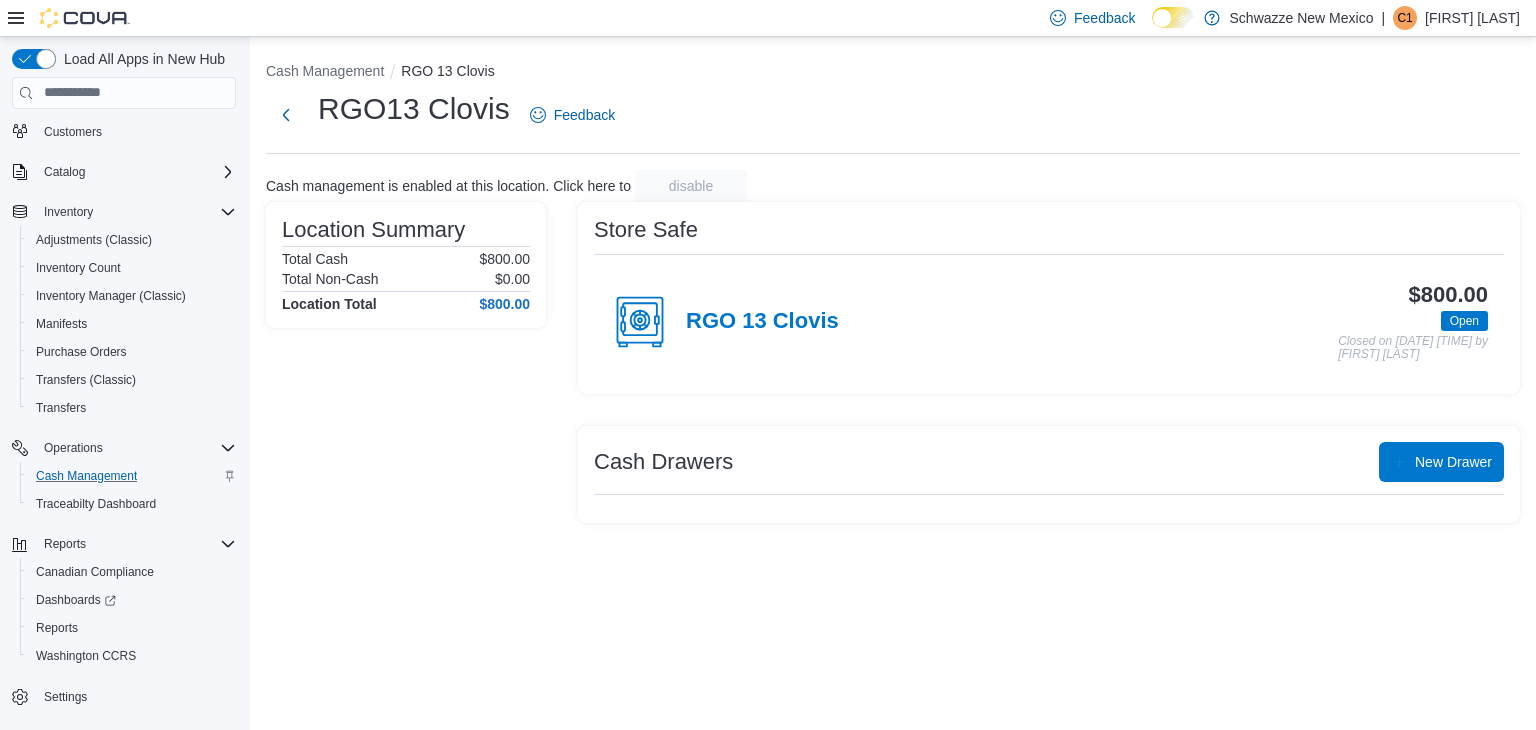 click on "Location Summary Total Cash $800.00 Total Non-Cash $0.00 Location Total $800.00" at bounding box center (406, 362) 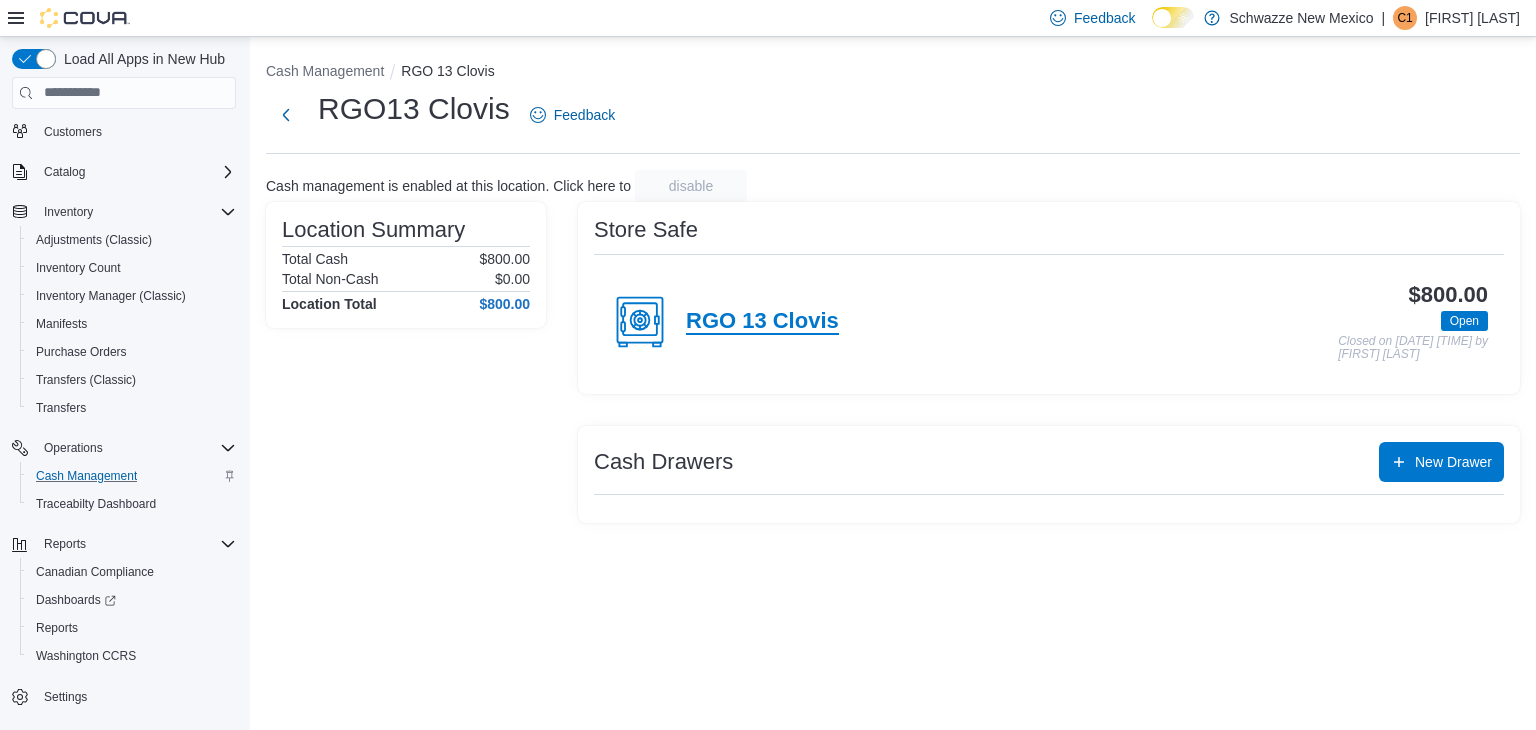 click on "RGO 13 Clovis" at bounding box center [762, 322] 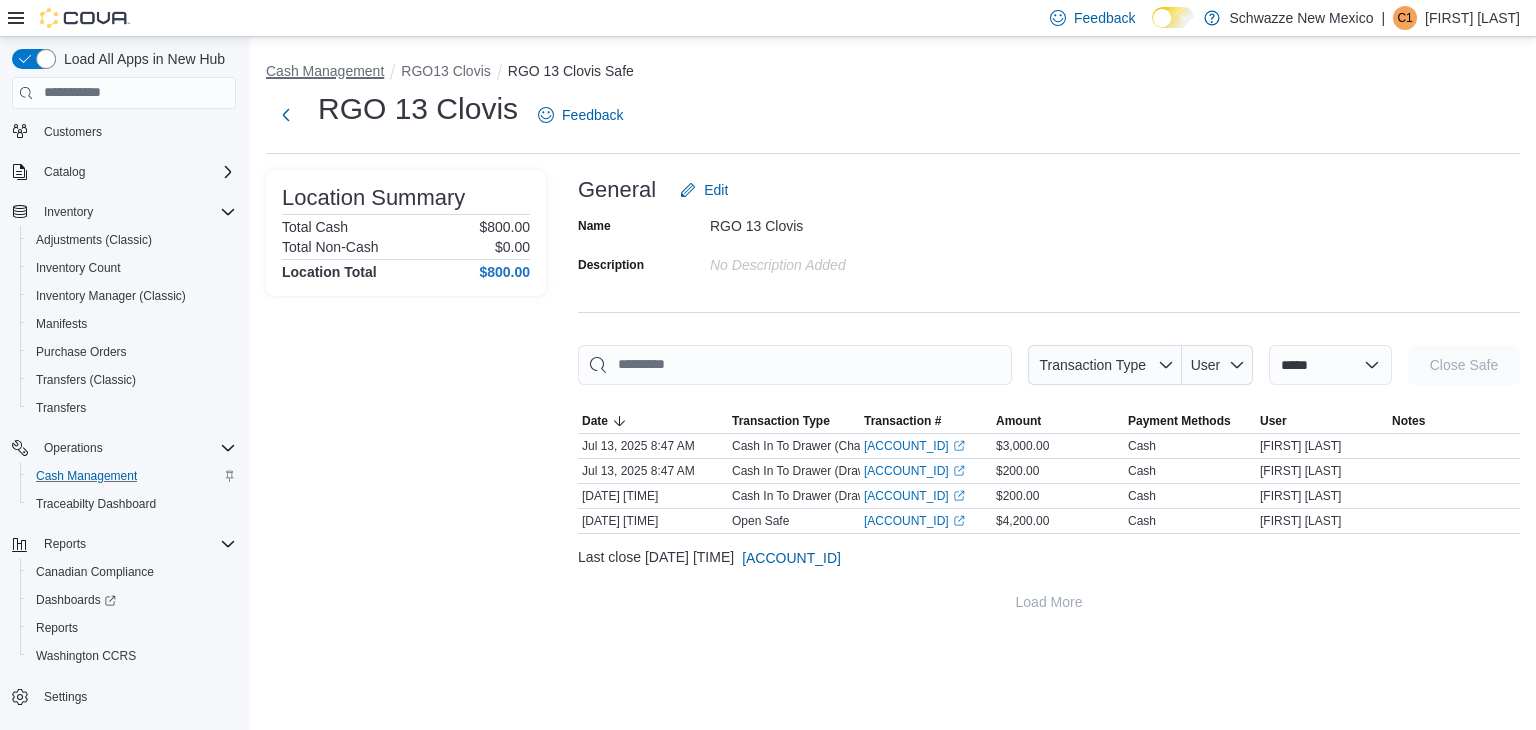 click on "Cash Management" at bounding box center (325, 71) 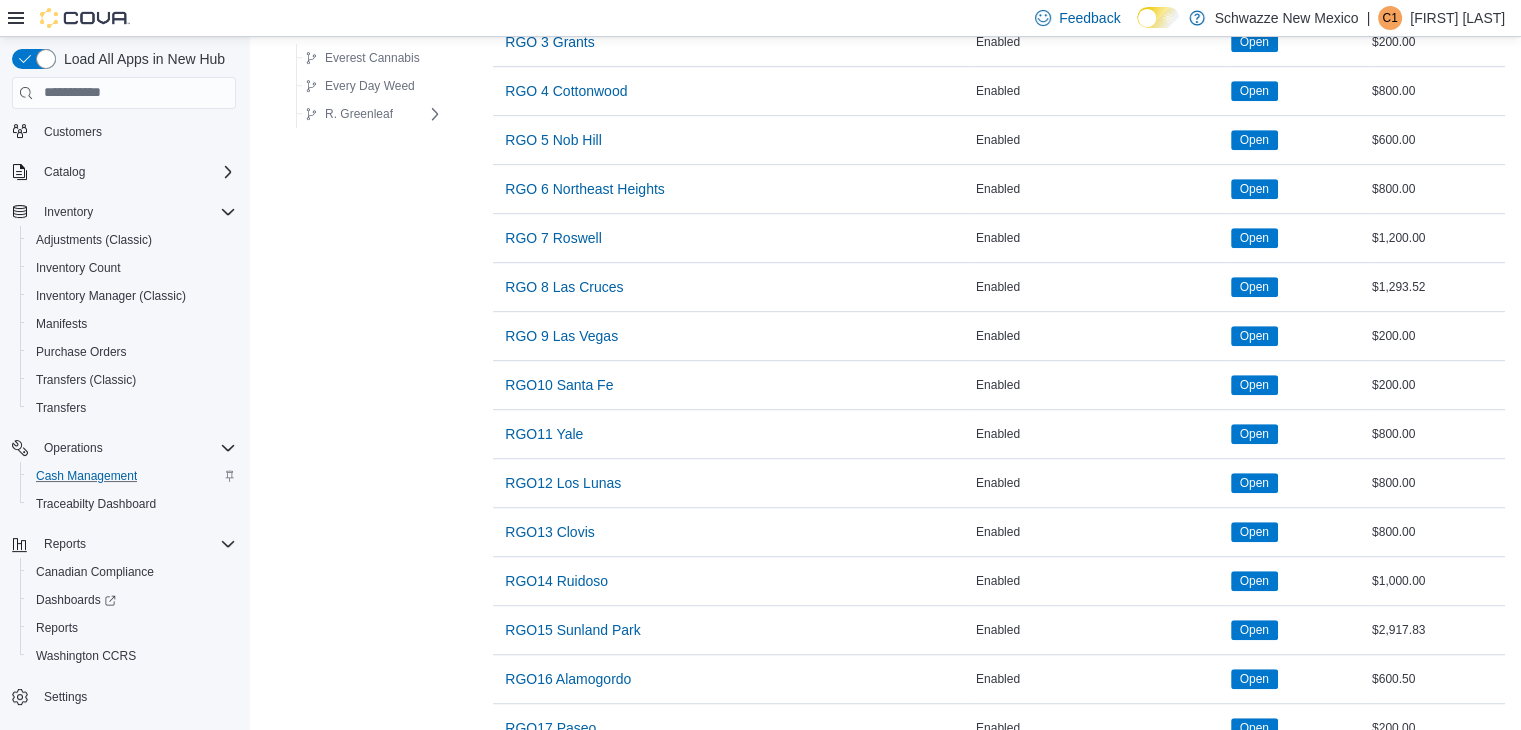 scroll, scrollTop: 1320, scrollLeft: 0, axis: vertical 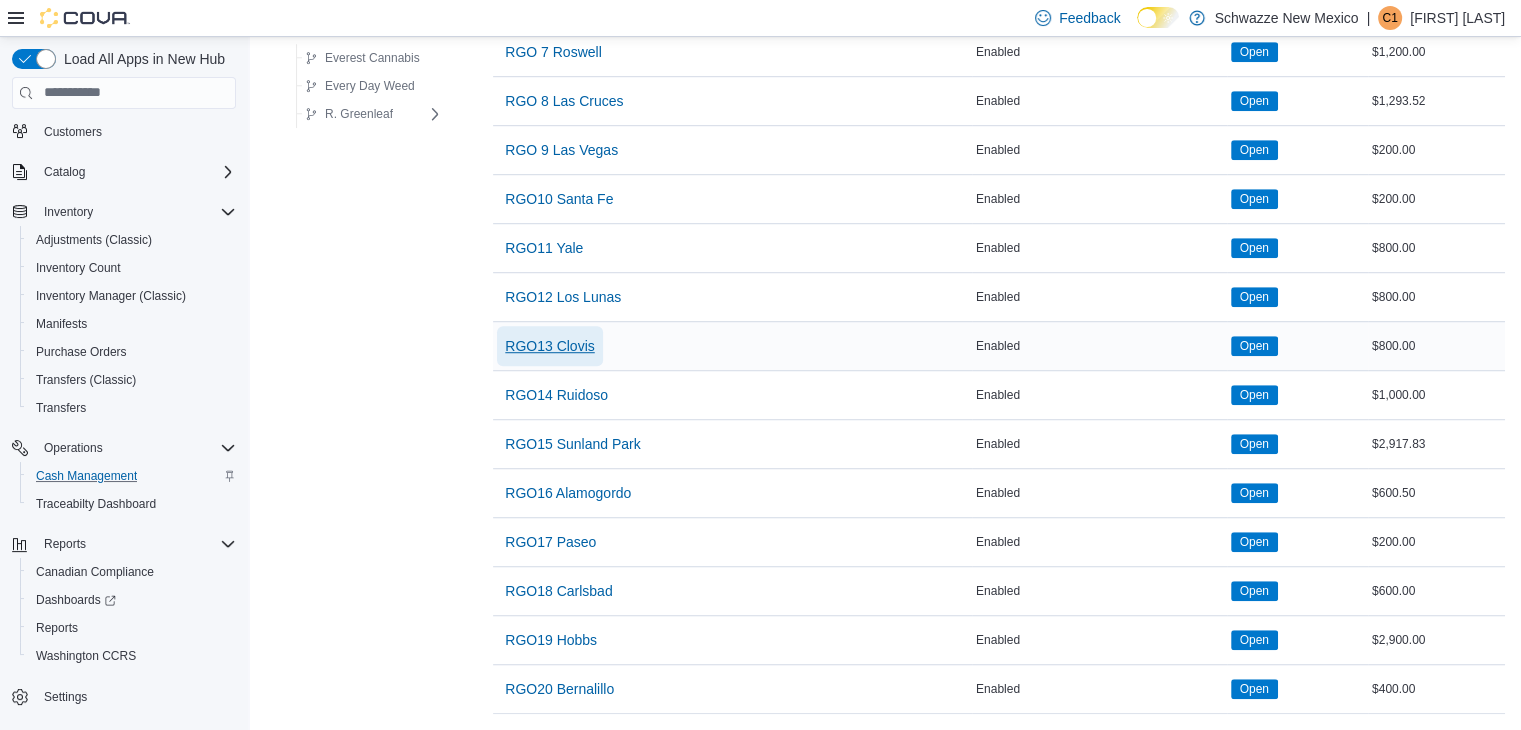 click on "RGO13 Clovis" at bounding box center [549, 346] 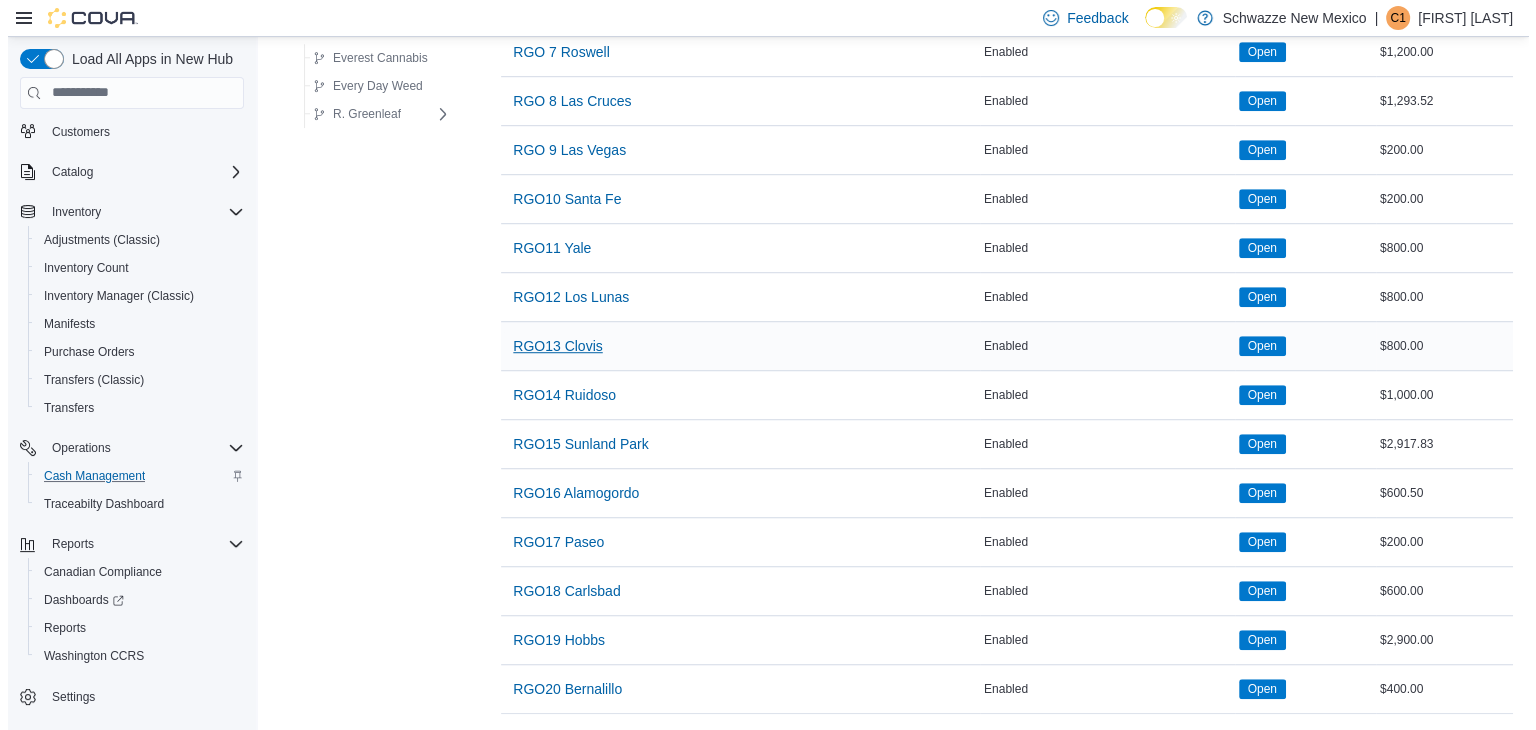 scroll, scrollTop: 0, scrollLeft: 0, axis: both 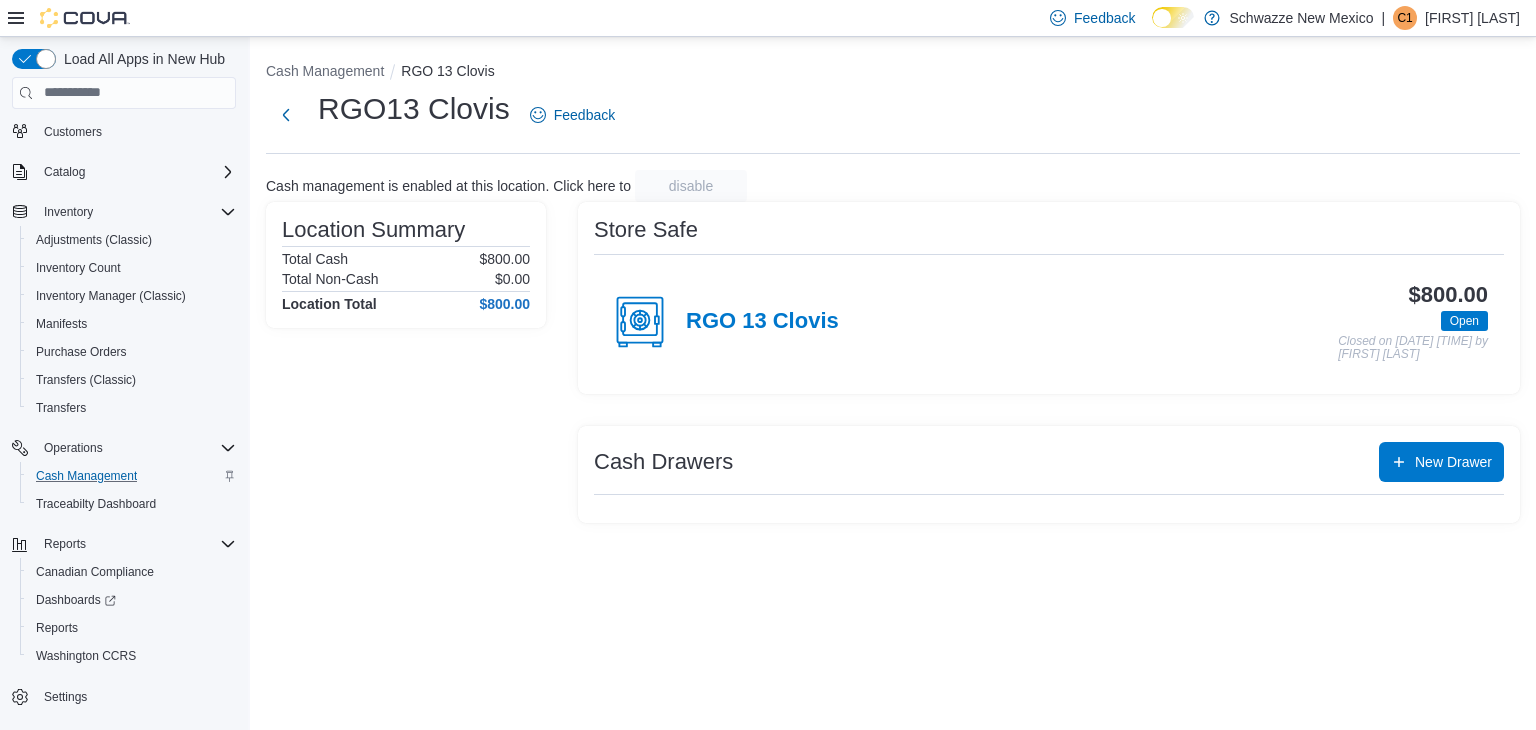 click on "Cash Drawers" at bounding box center [663, 462] 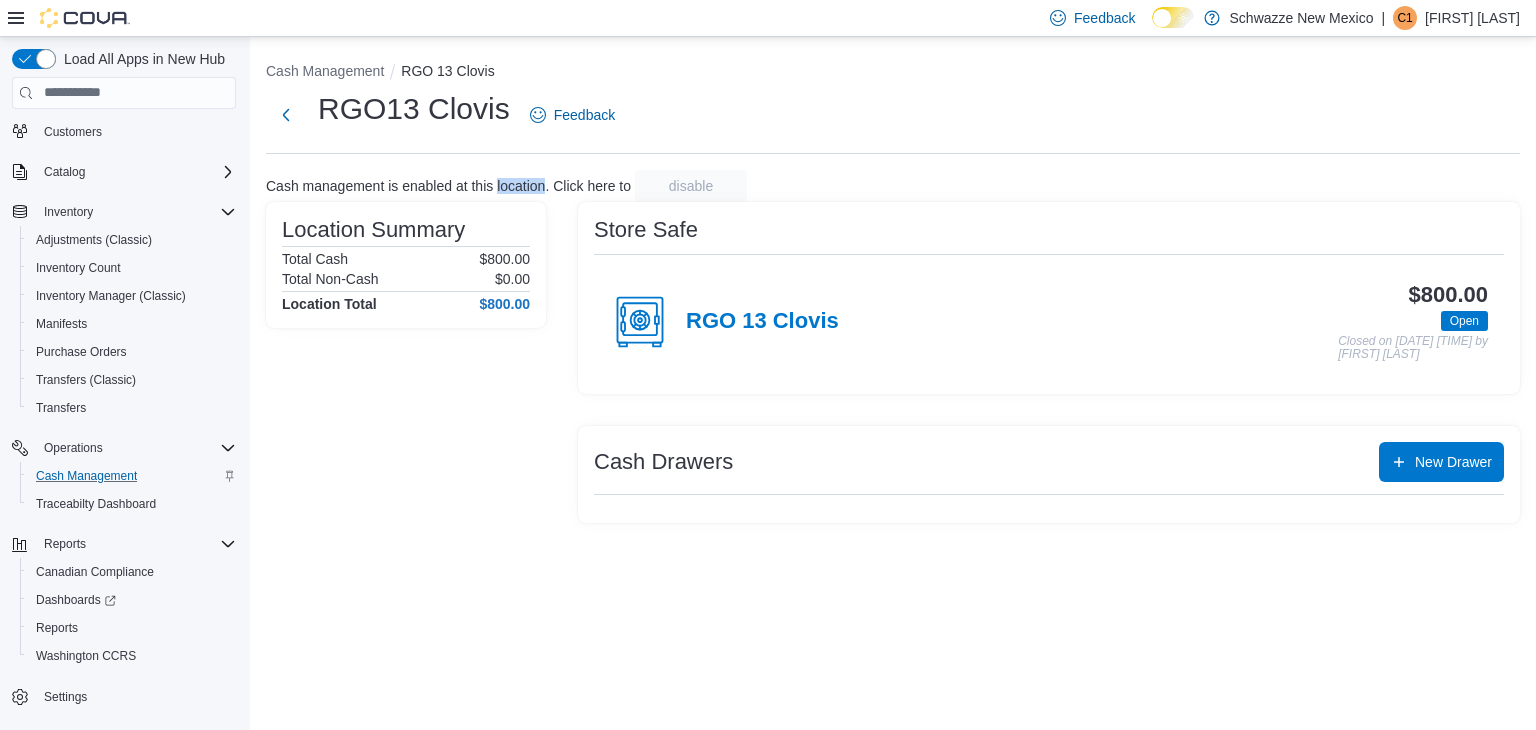 click on "Cash management is  enabled  at this location. Click here to" at bounding box center [448, 186] 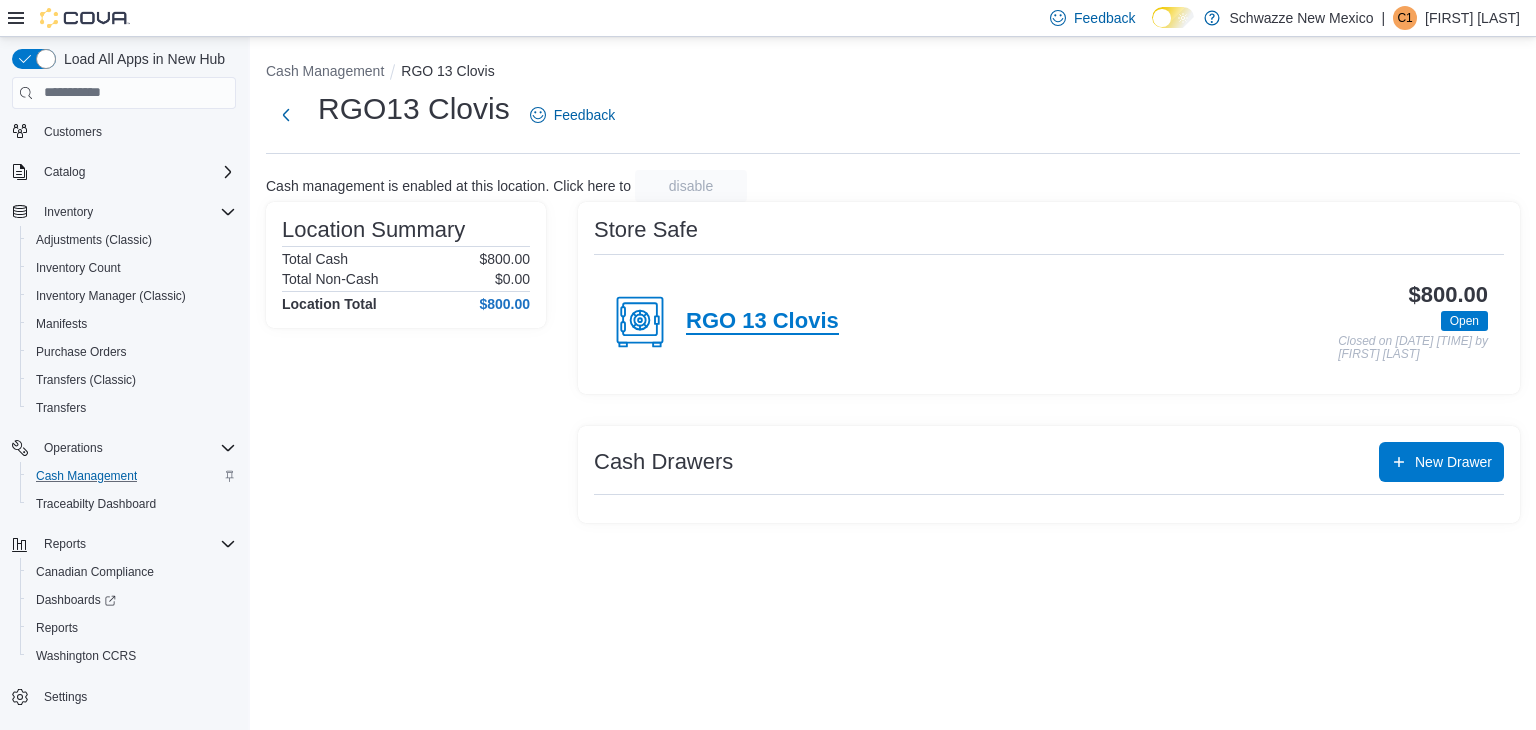 click on "RGO 13 Clovis" at bounding box center [762, 322] 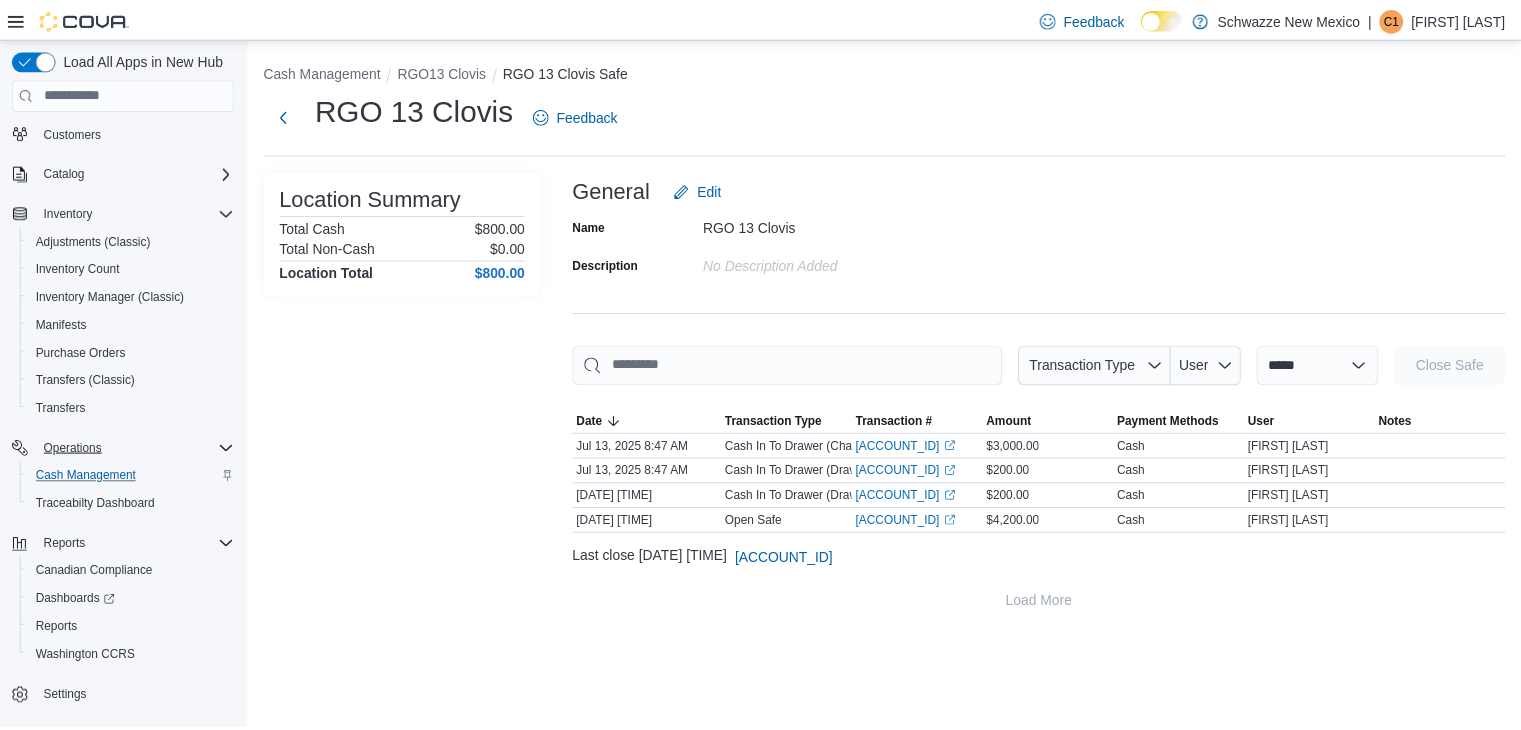 scroll, scrollTop: 0, scrollLeft: 0, axis: both 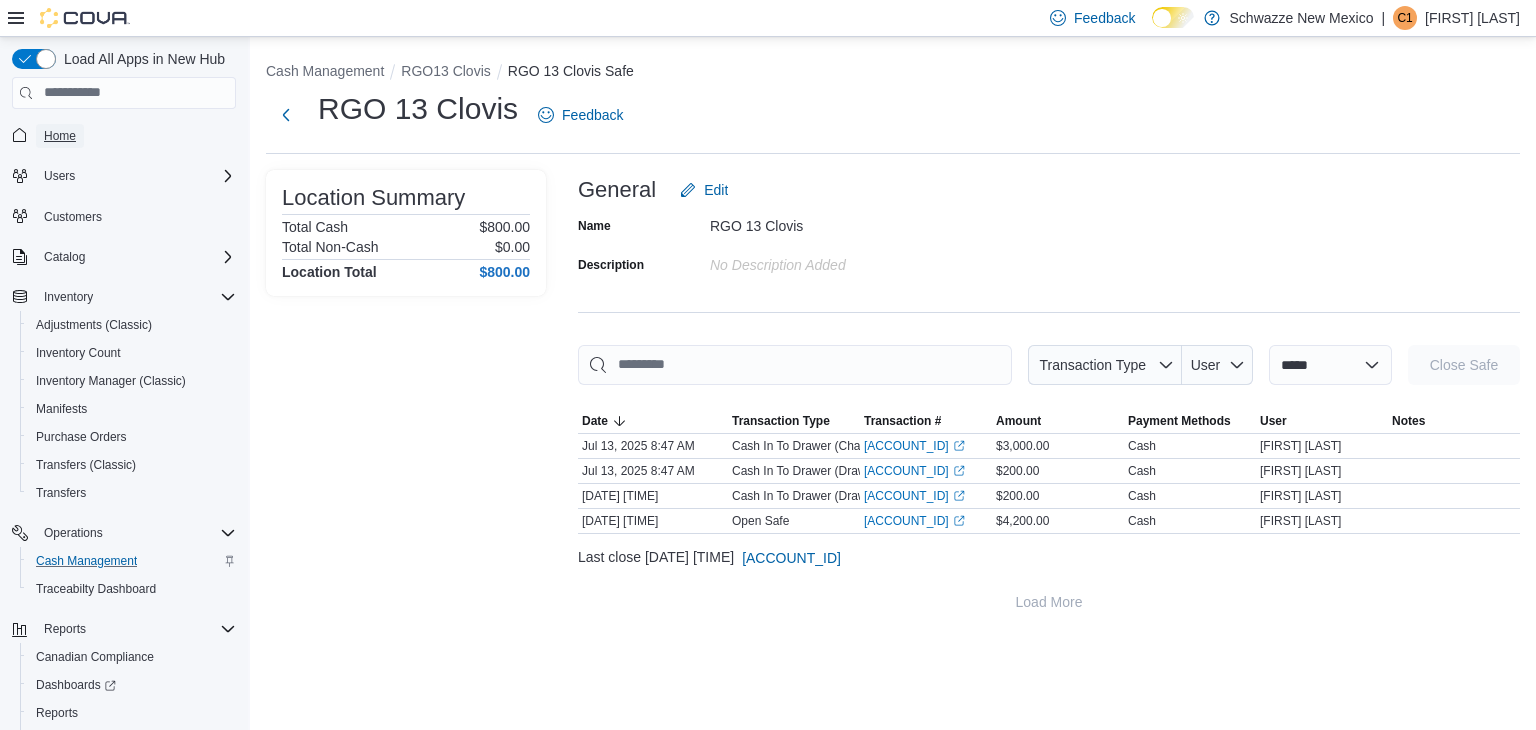 click on "Home" at bounding box center (60, 136) 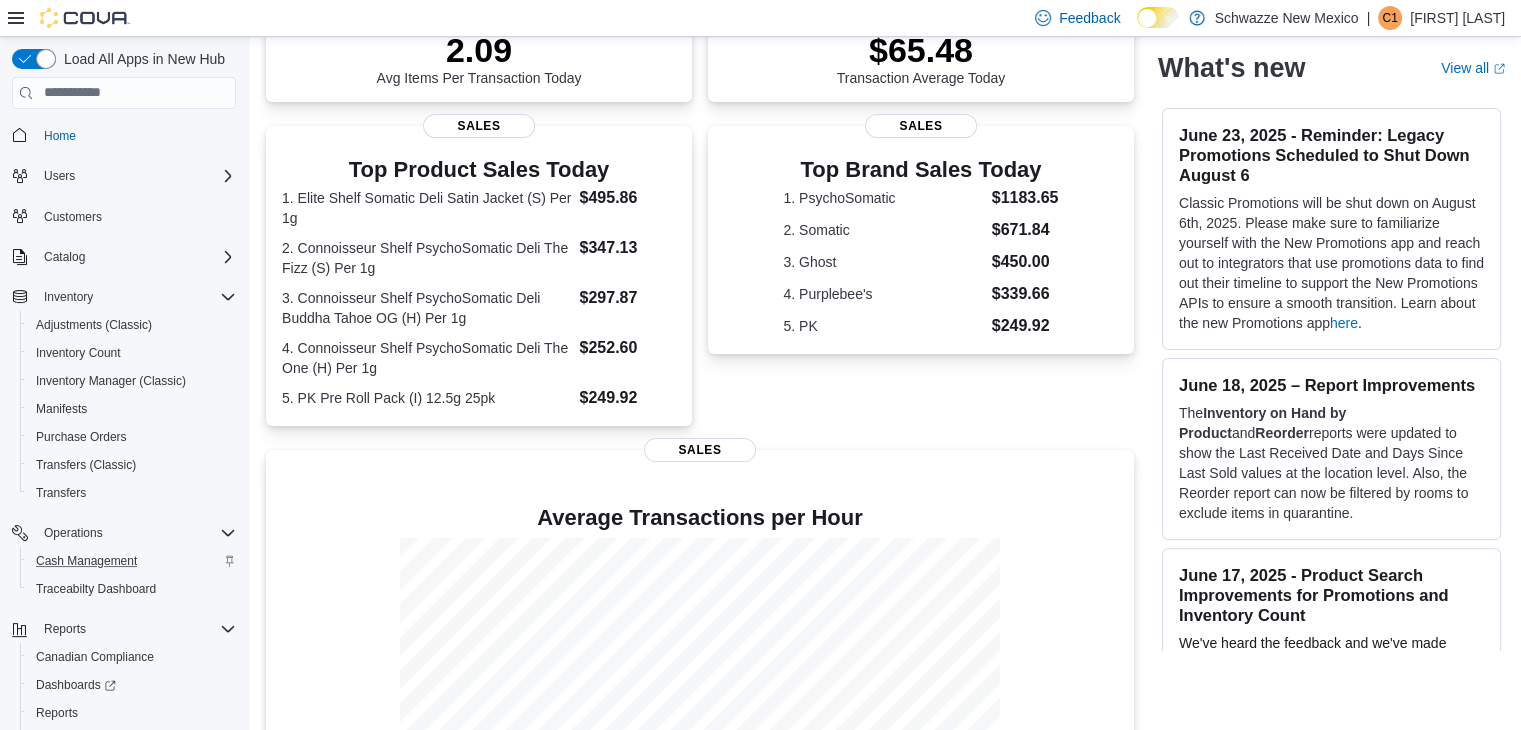 scroll, scrollTop: 600, scrollLeft: 0, axis: vertical 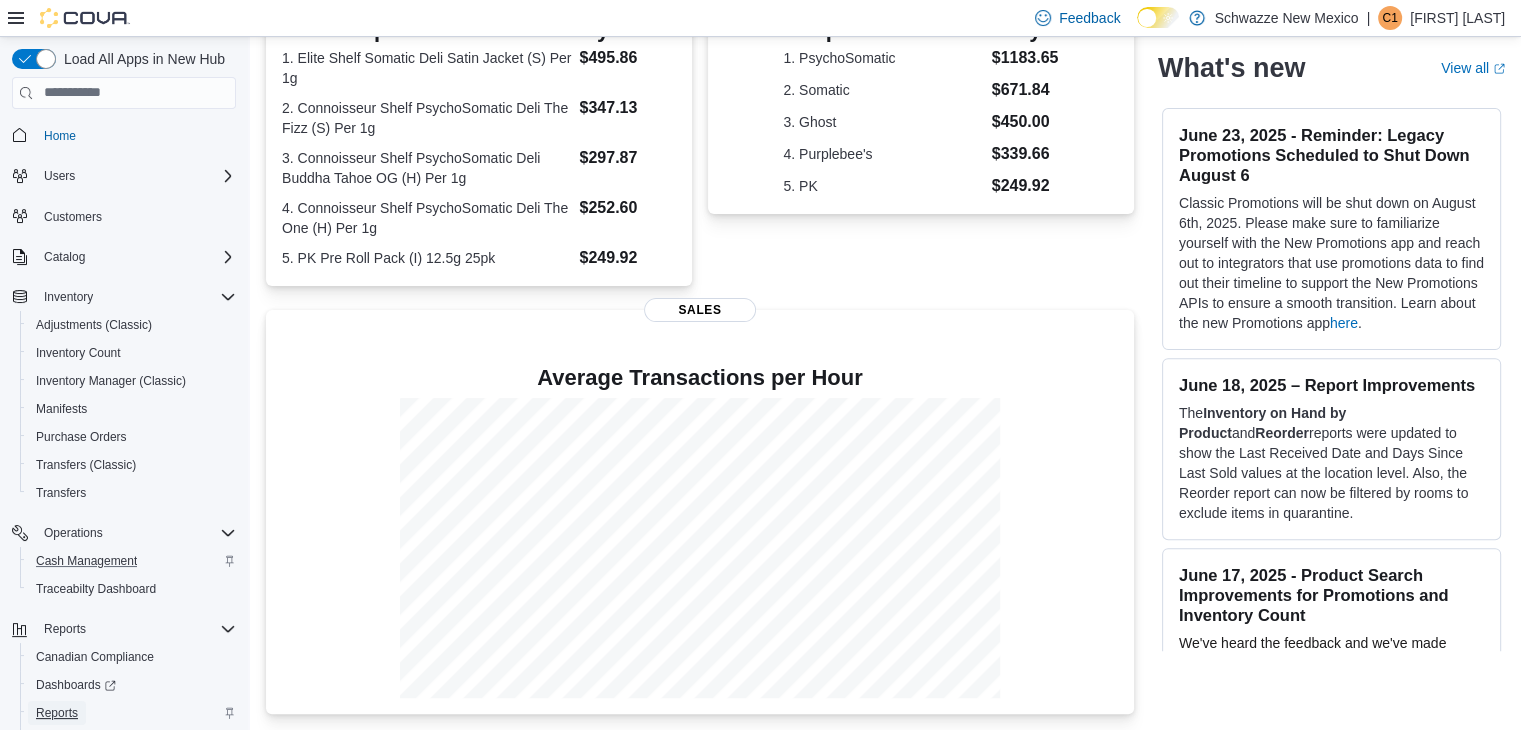 click on "Reports" at bounding box center [57, 713] 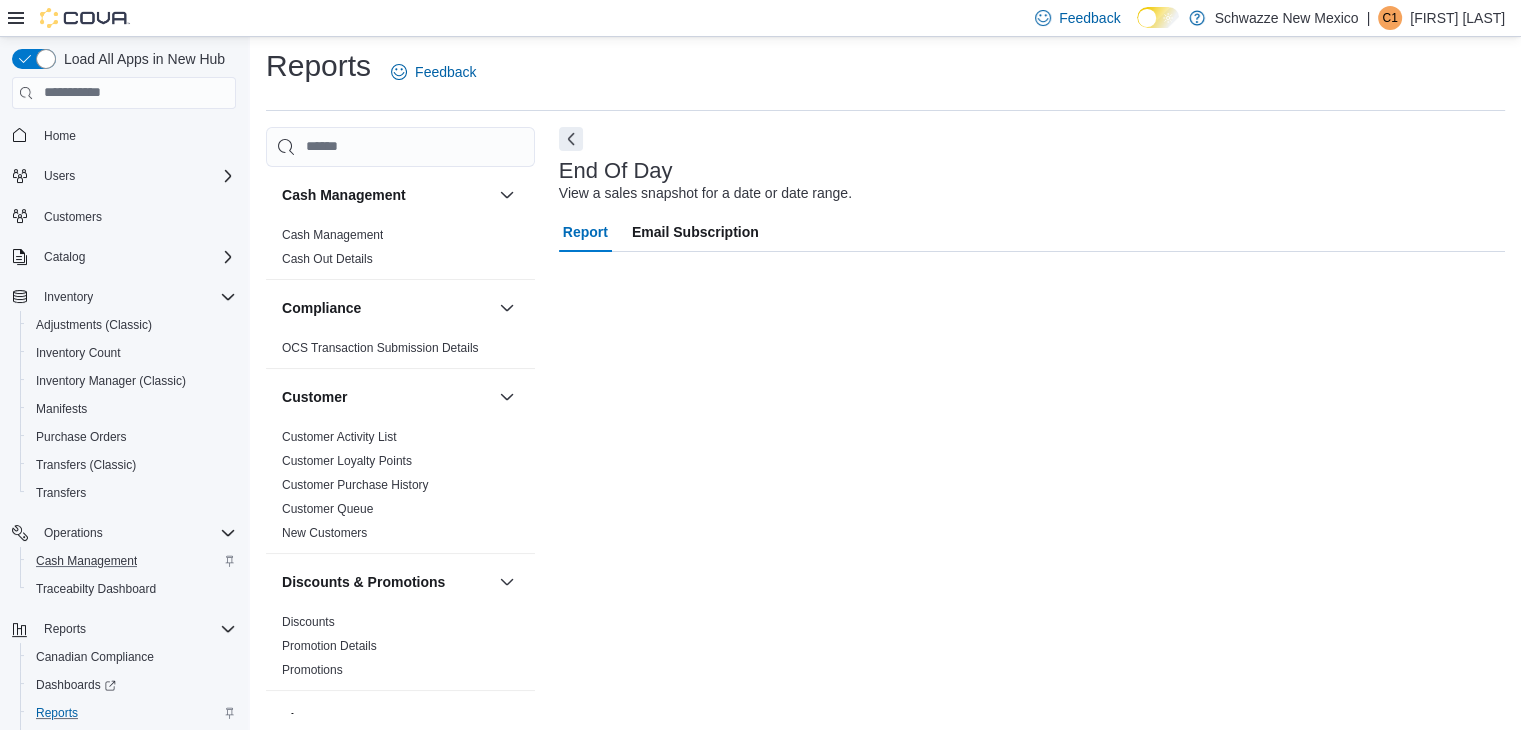 scroll, scrollTop: 7, scrollLeft: 0, axis: vertical 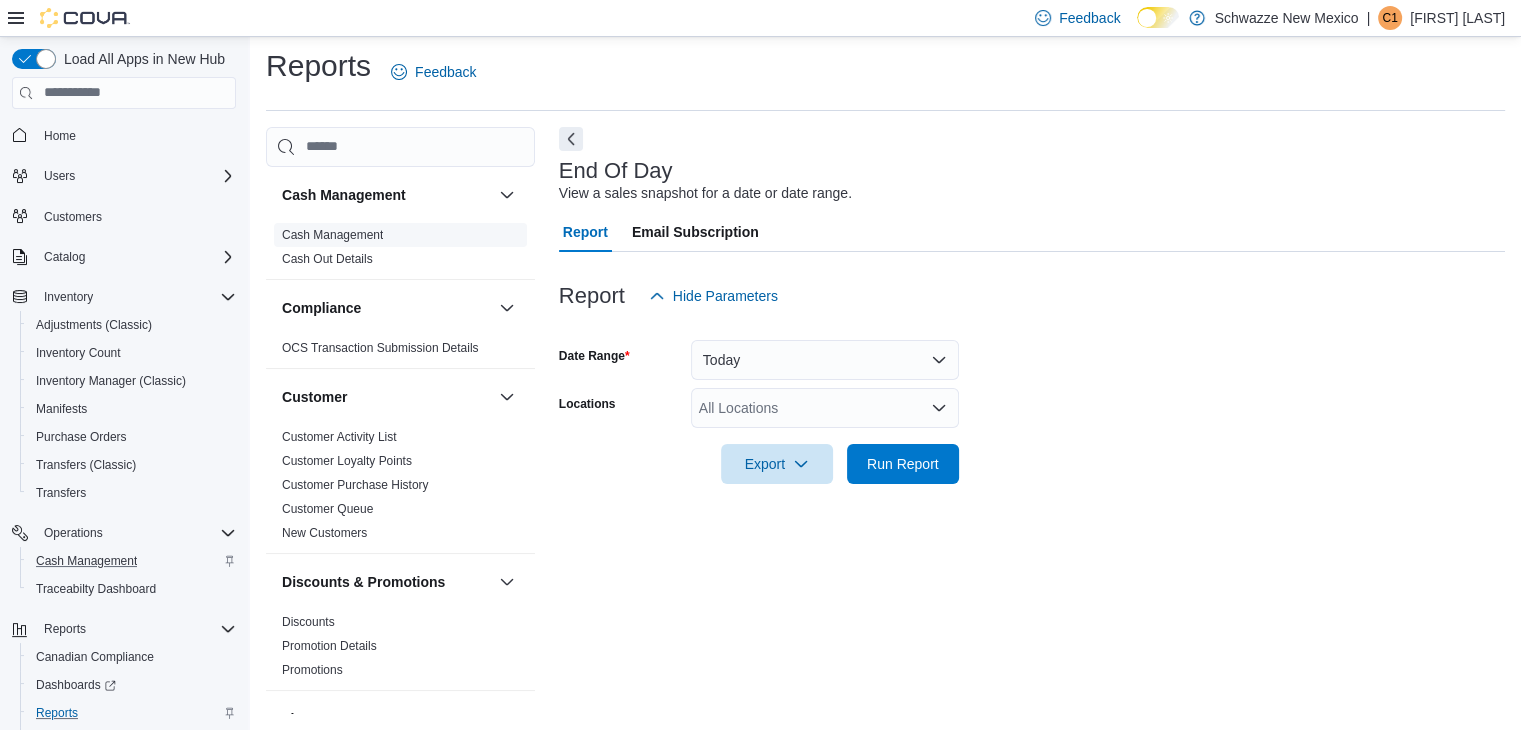 click on "Cash Management" at bounding box center [332, 235] 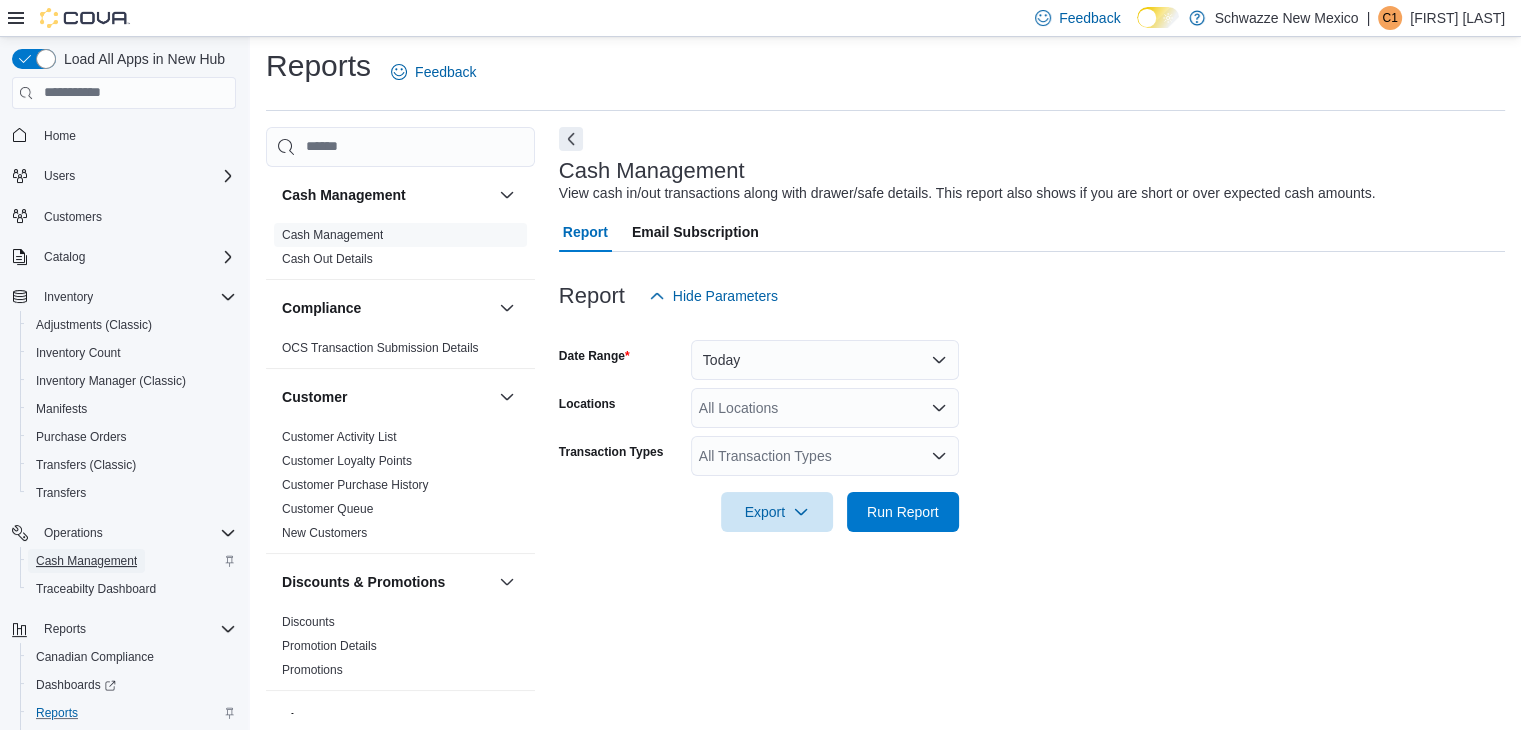 click on "Cash Management" at bounding box center (86, 561) 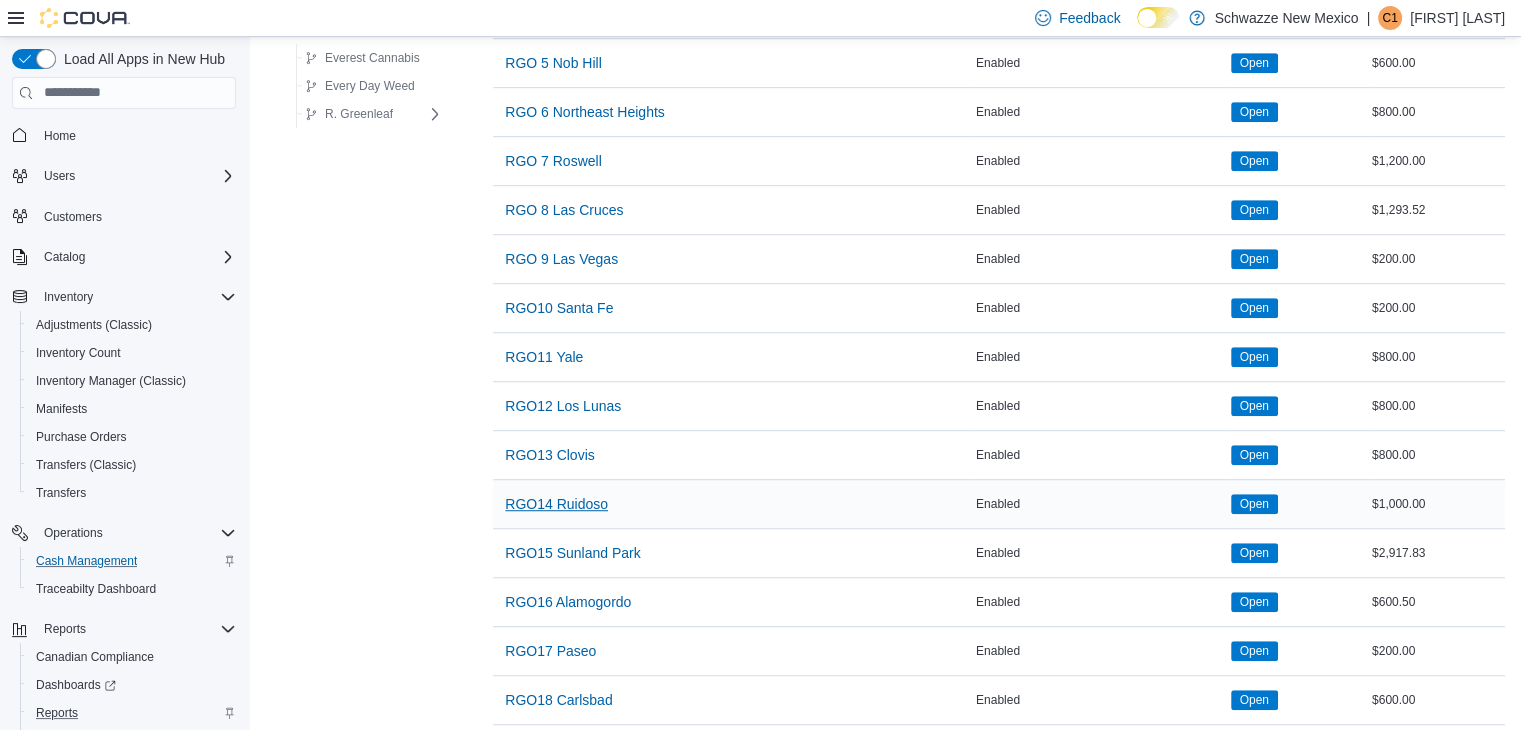 scroll, scrollTop: 1320, scrollLeft: 0, axis: vertical 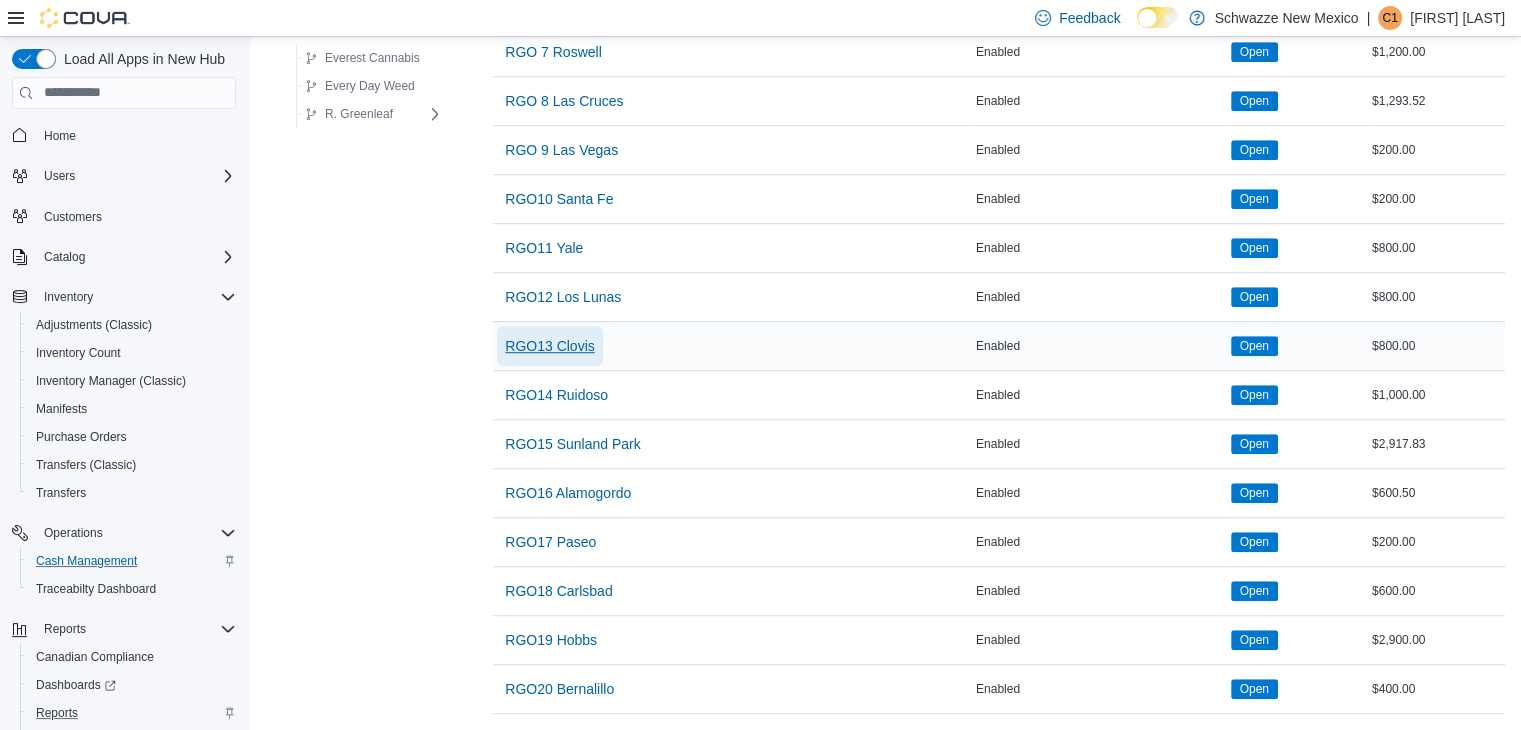 click on "RGO13 Clovis" at bounding box center (549, 346) 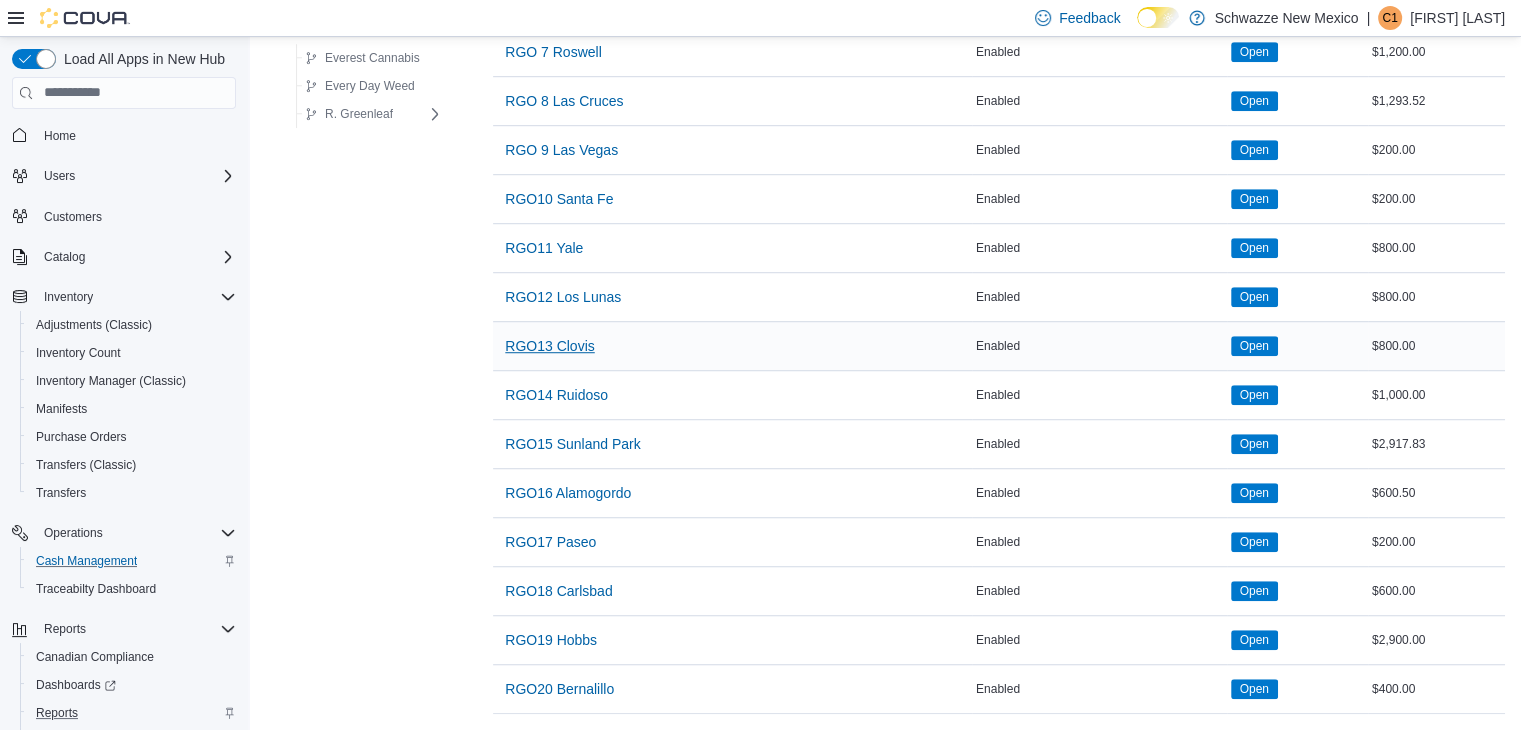 scroll, scrollTop: 0, scrollLeft: 0, axis: both 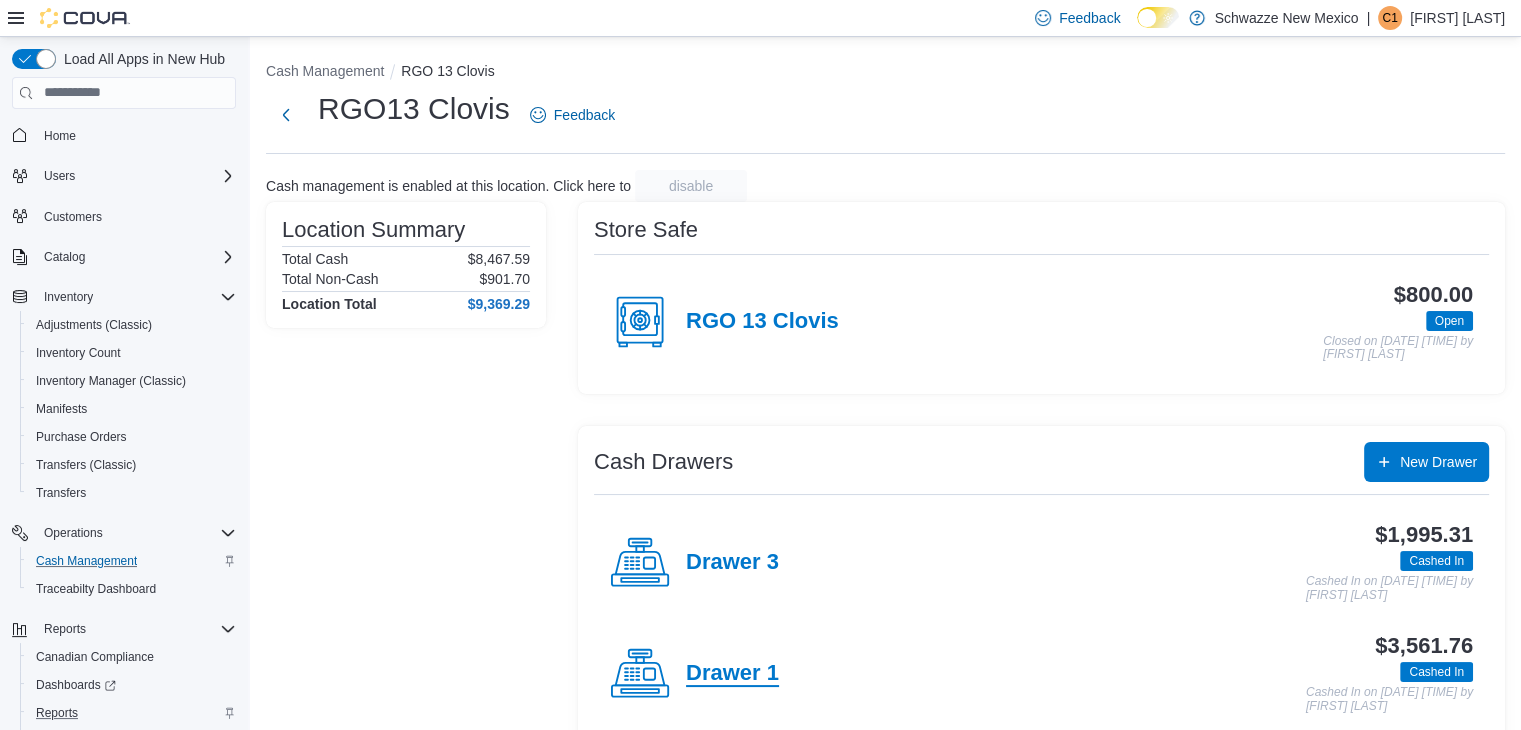 click on "Drawer 1" at bounding box center (732, 674) 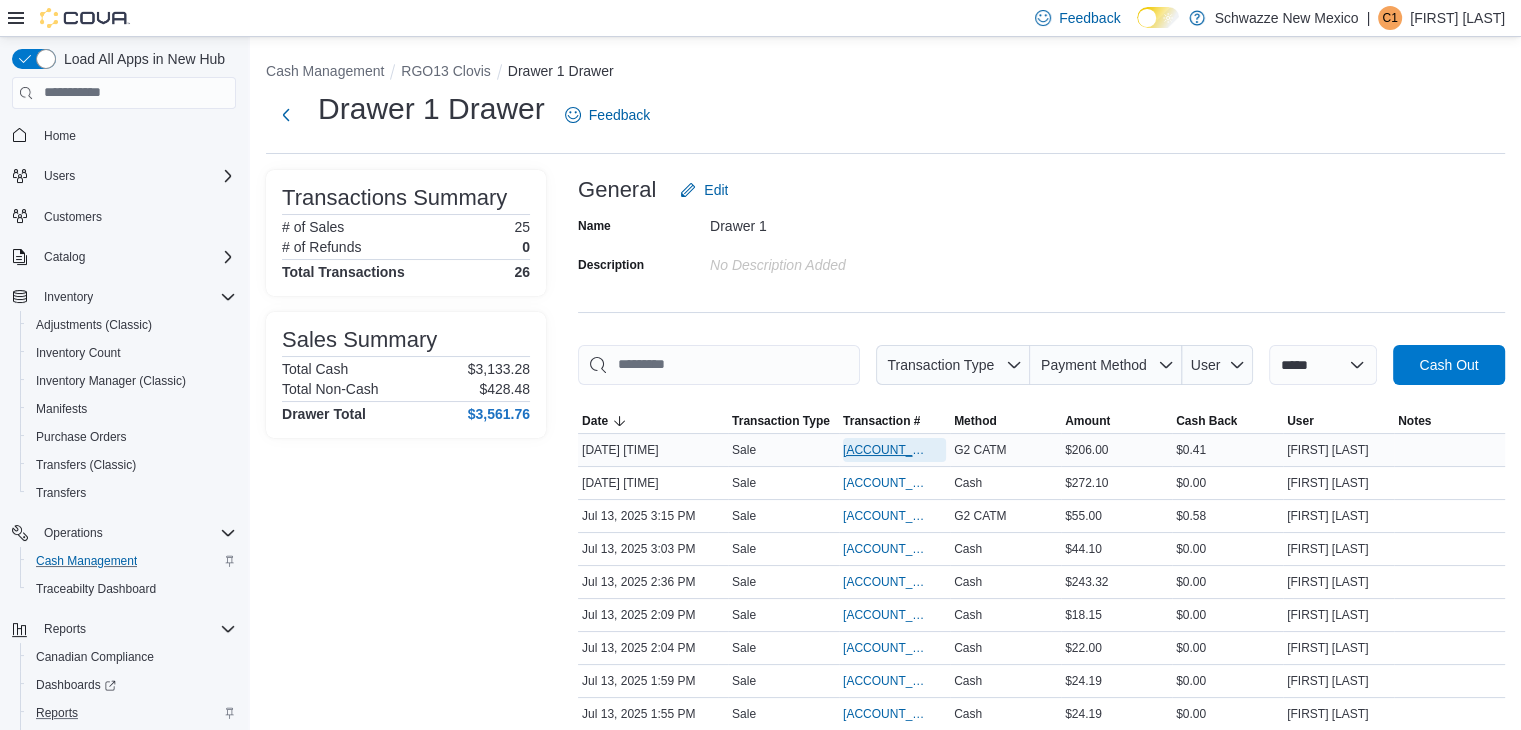 click on "[ACCOUNT_ID]" at bounding box center [884, 450] 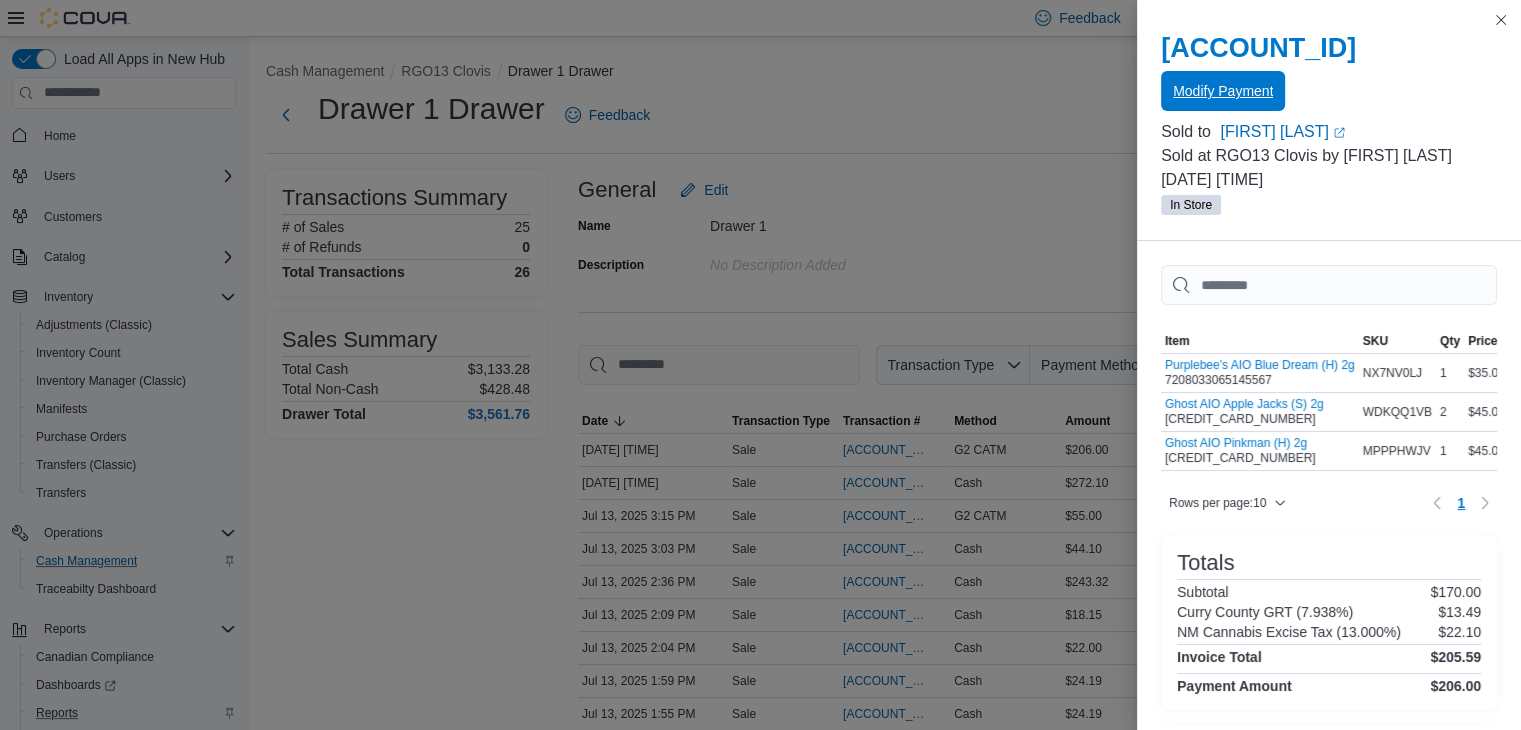 click on "Modify Payment" at bounding box center (1223, 91) 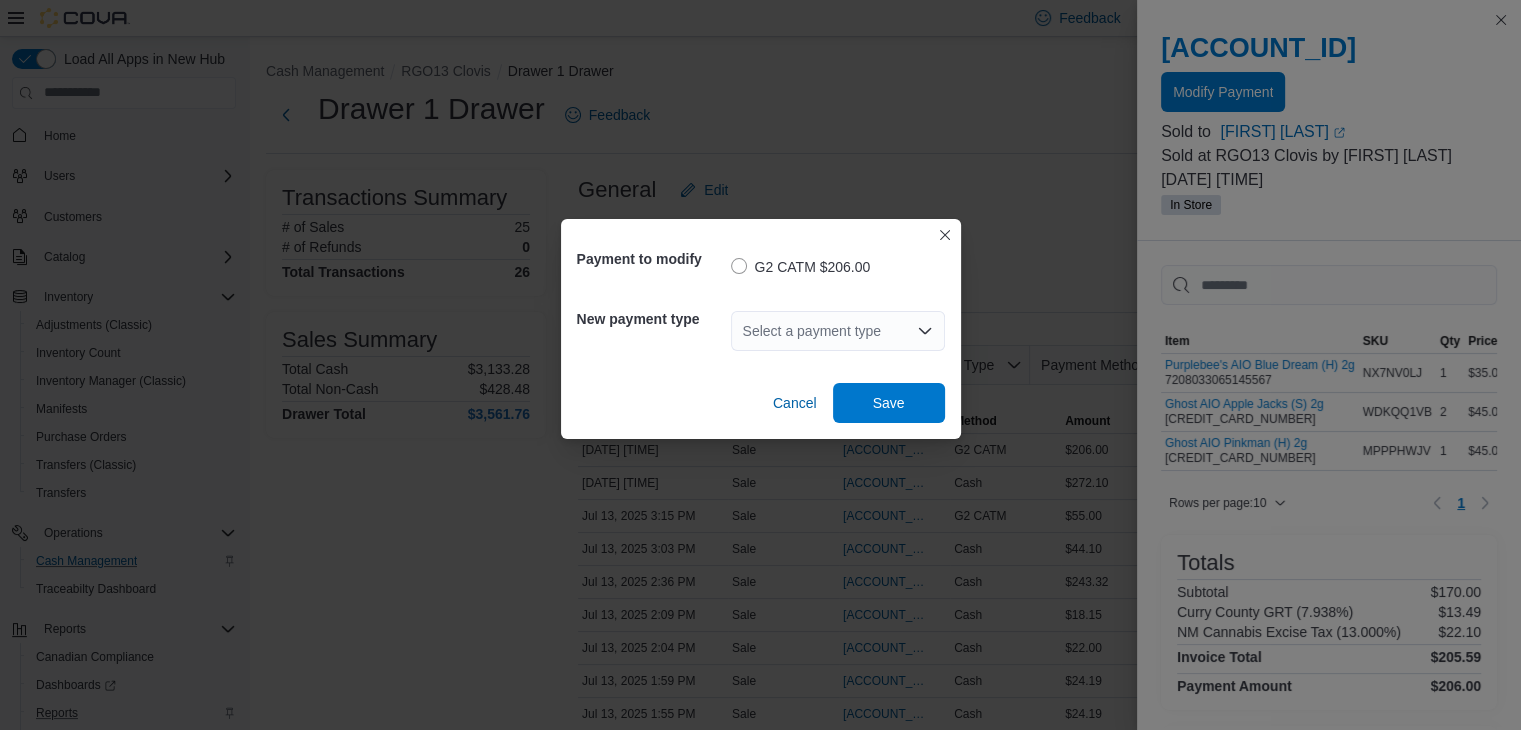 click on "Select a payment type" at bounding box center [838, 331] 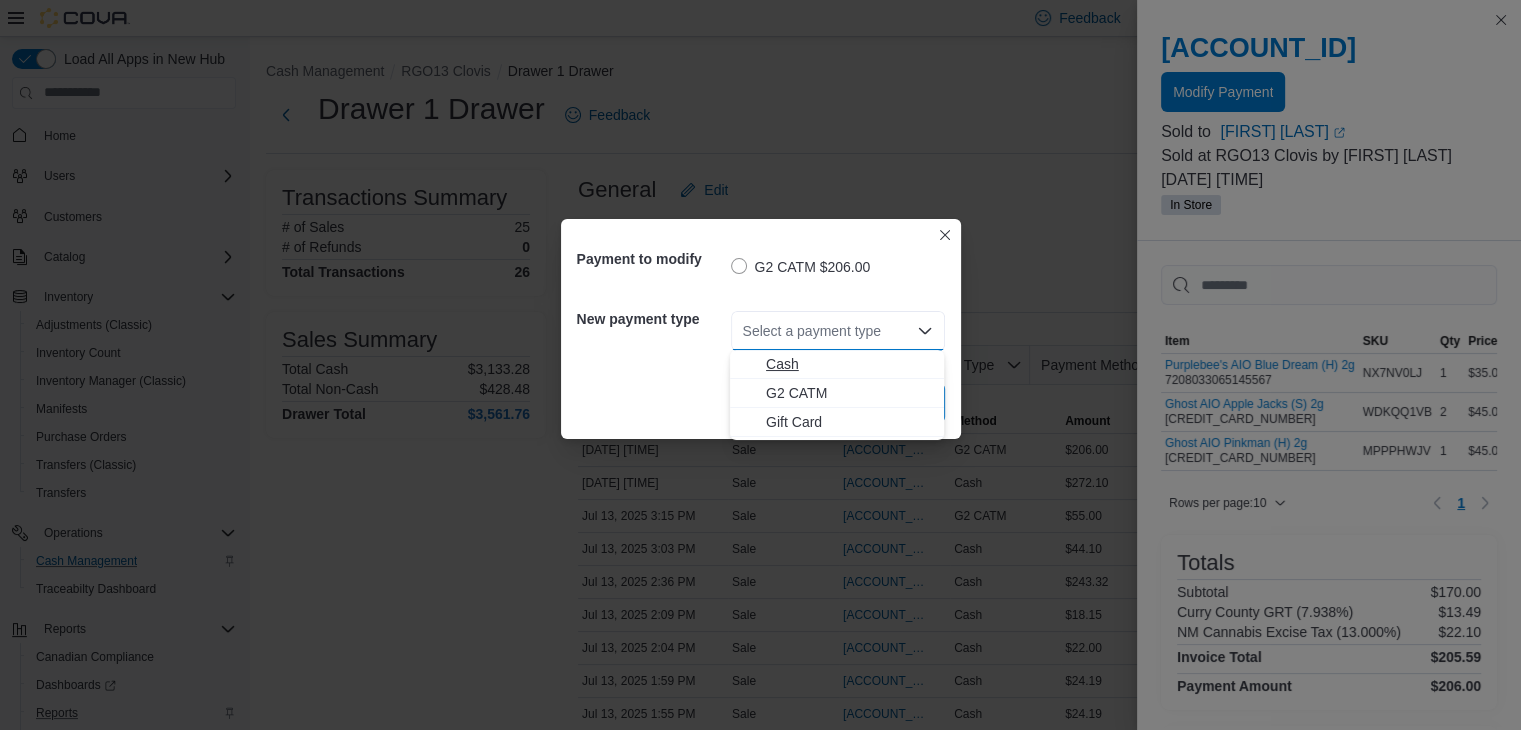click on "Cash" at bounding box center [849, 364] 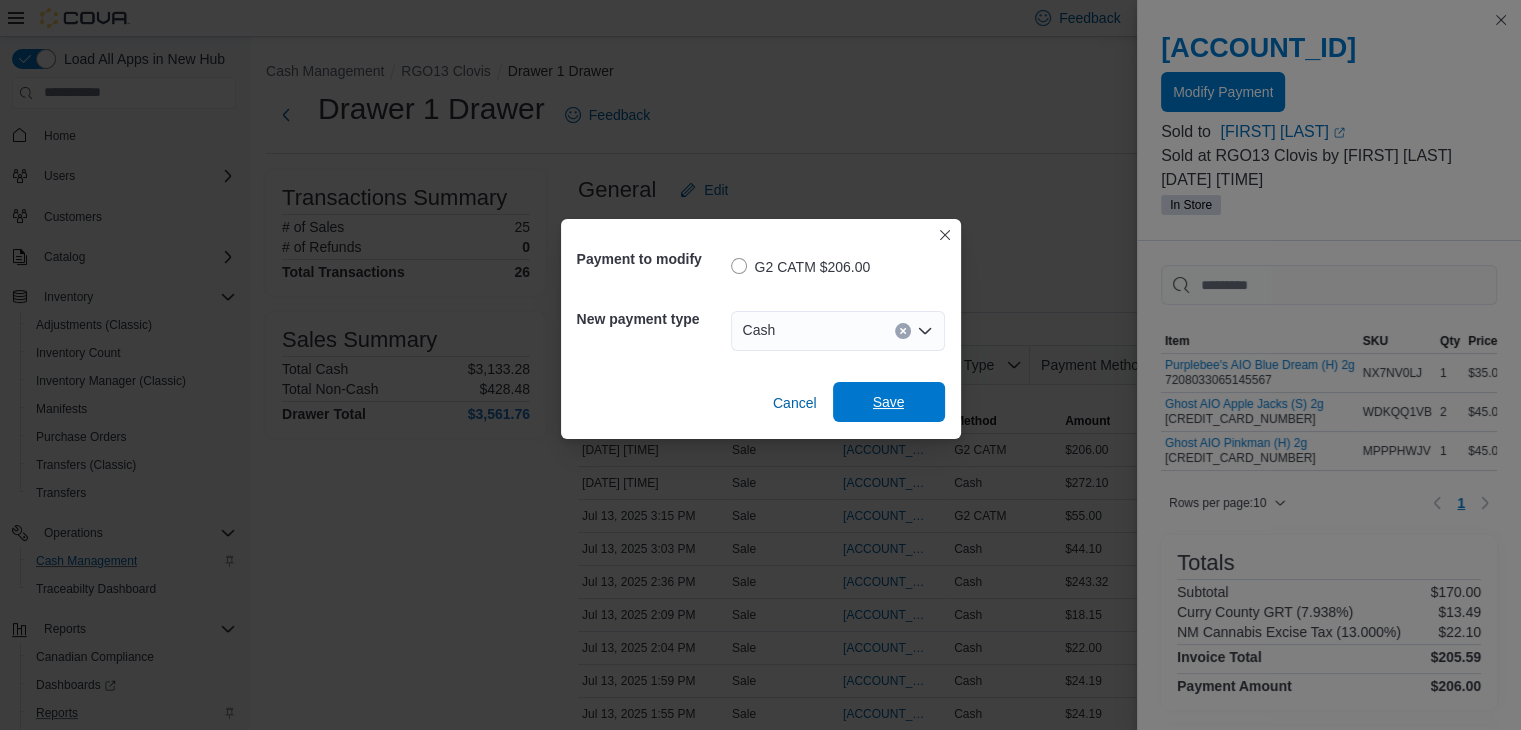 click on "Save" at bounding box center (889, 402) 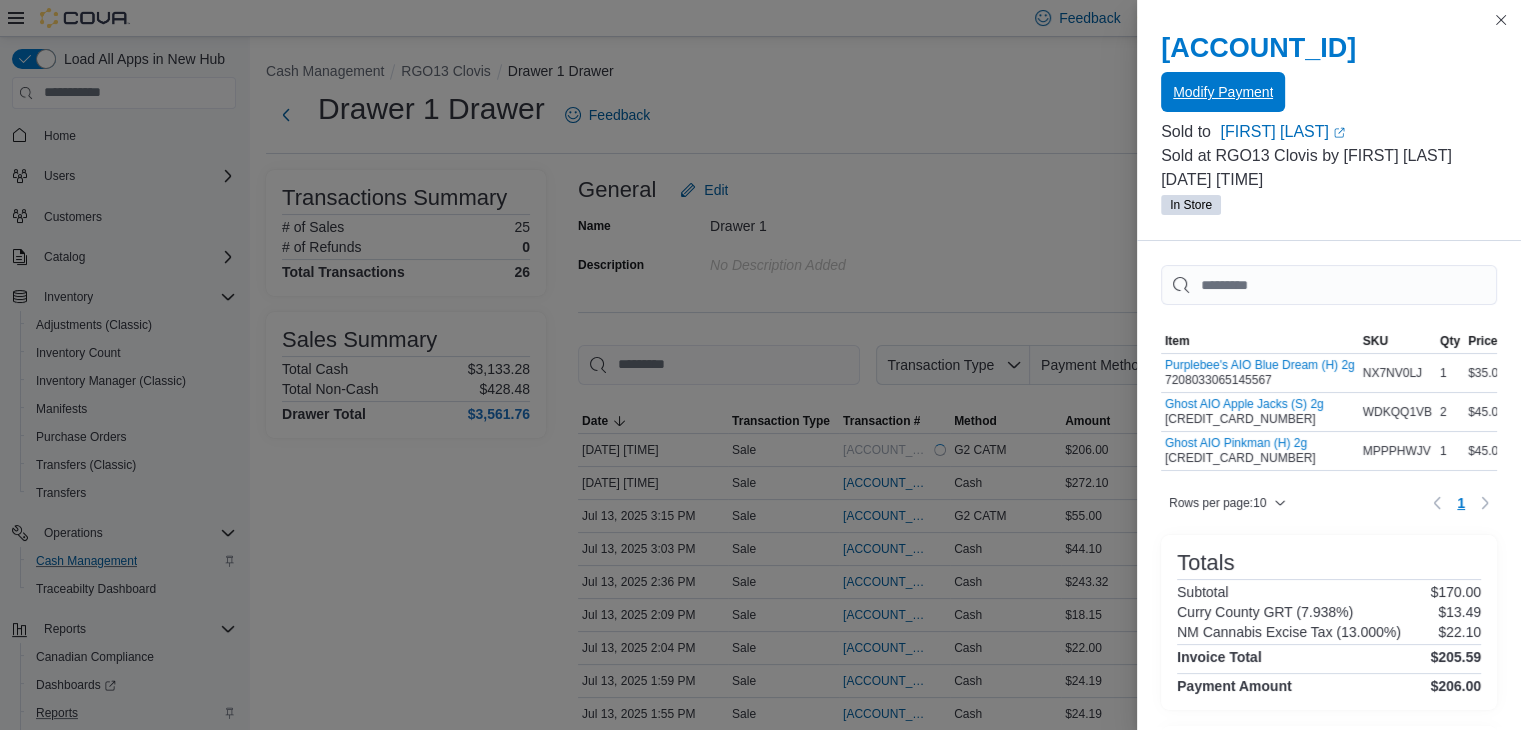 scroll, scrollTop: 0, scrollLeft: 0, axis: both 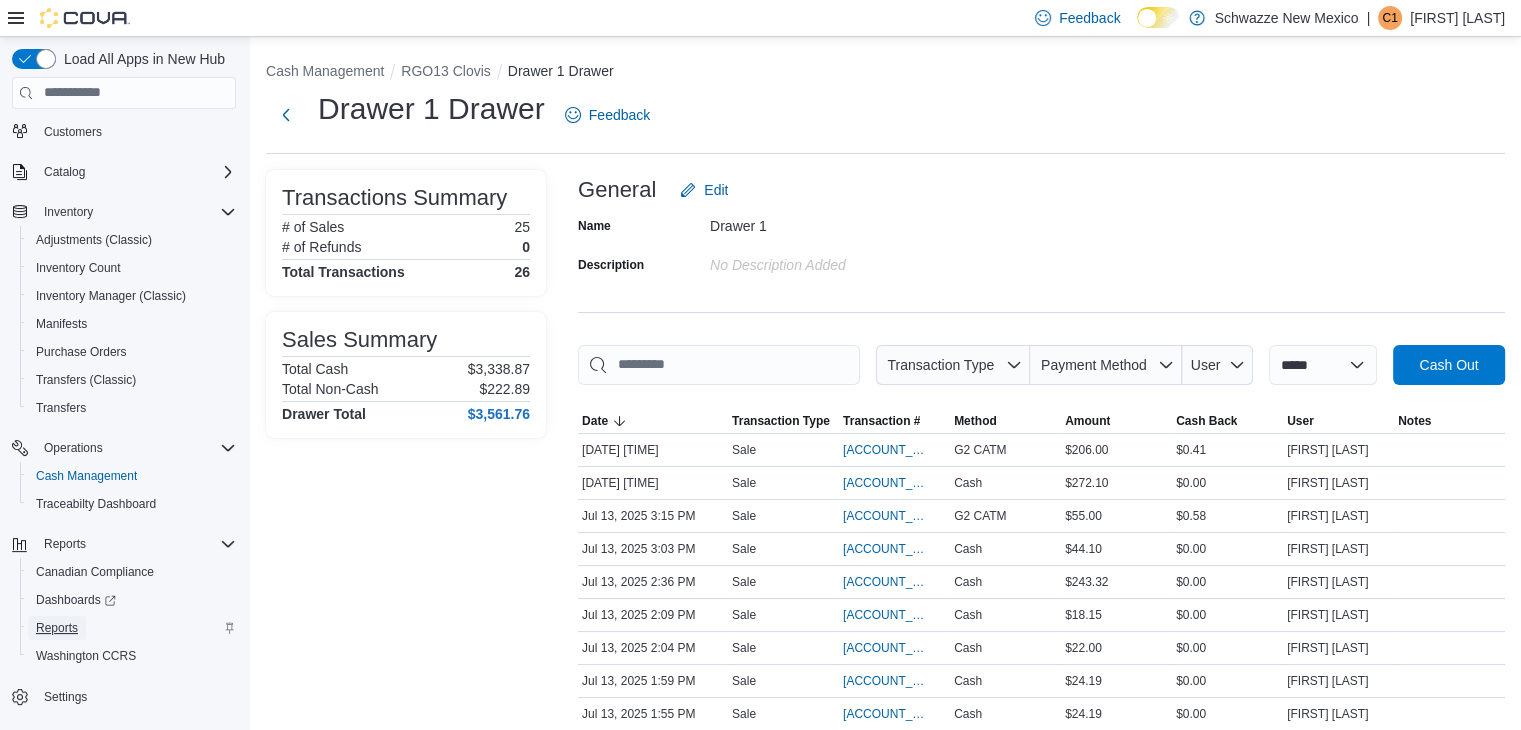 click on "Reports" at bounding box center (57, 628) 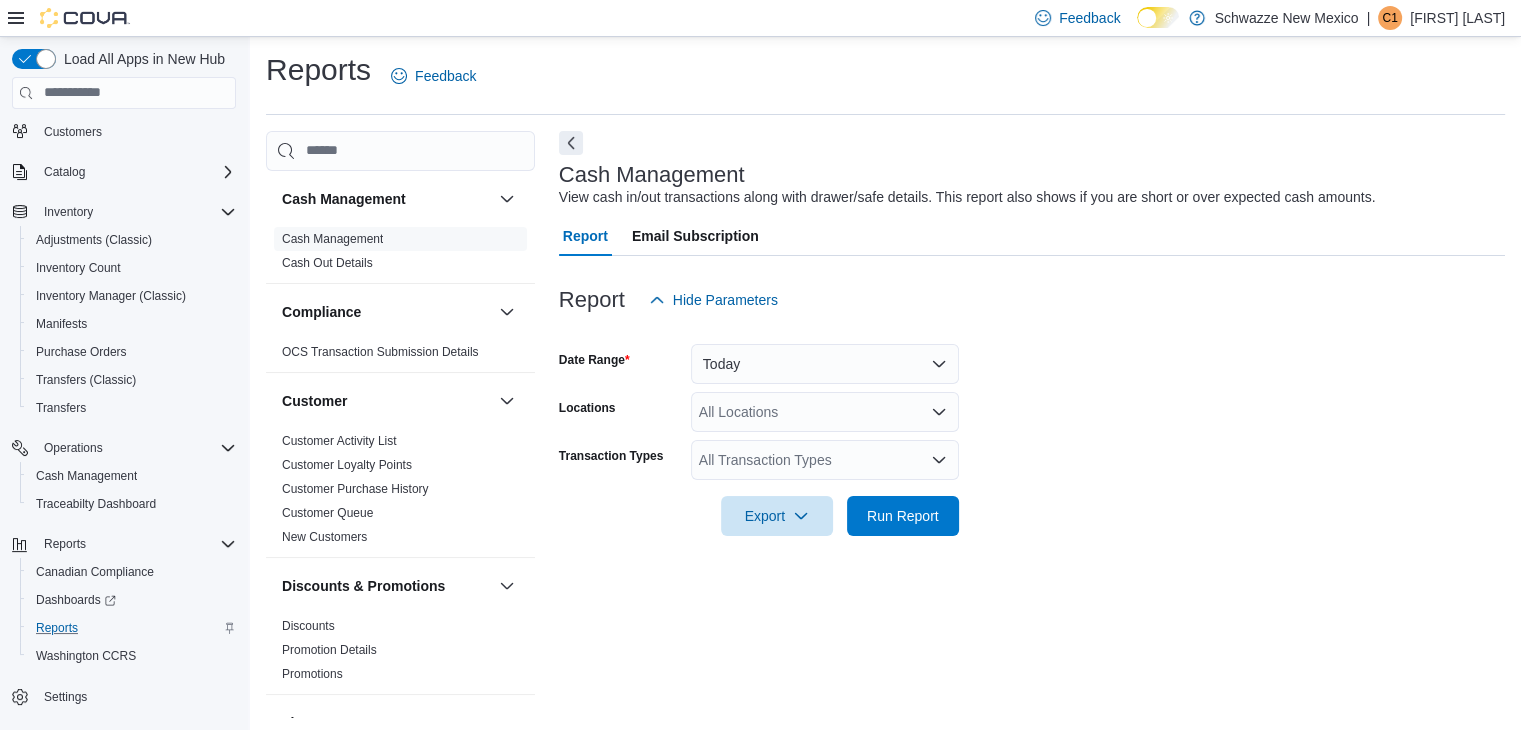 scroll, scrollTop: 7, scrollLeft: 0, axis: vertical 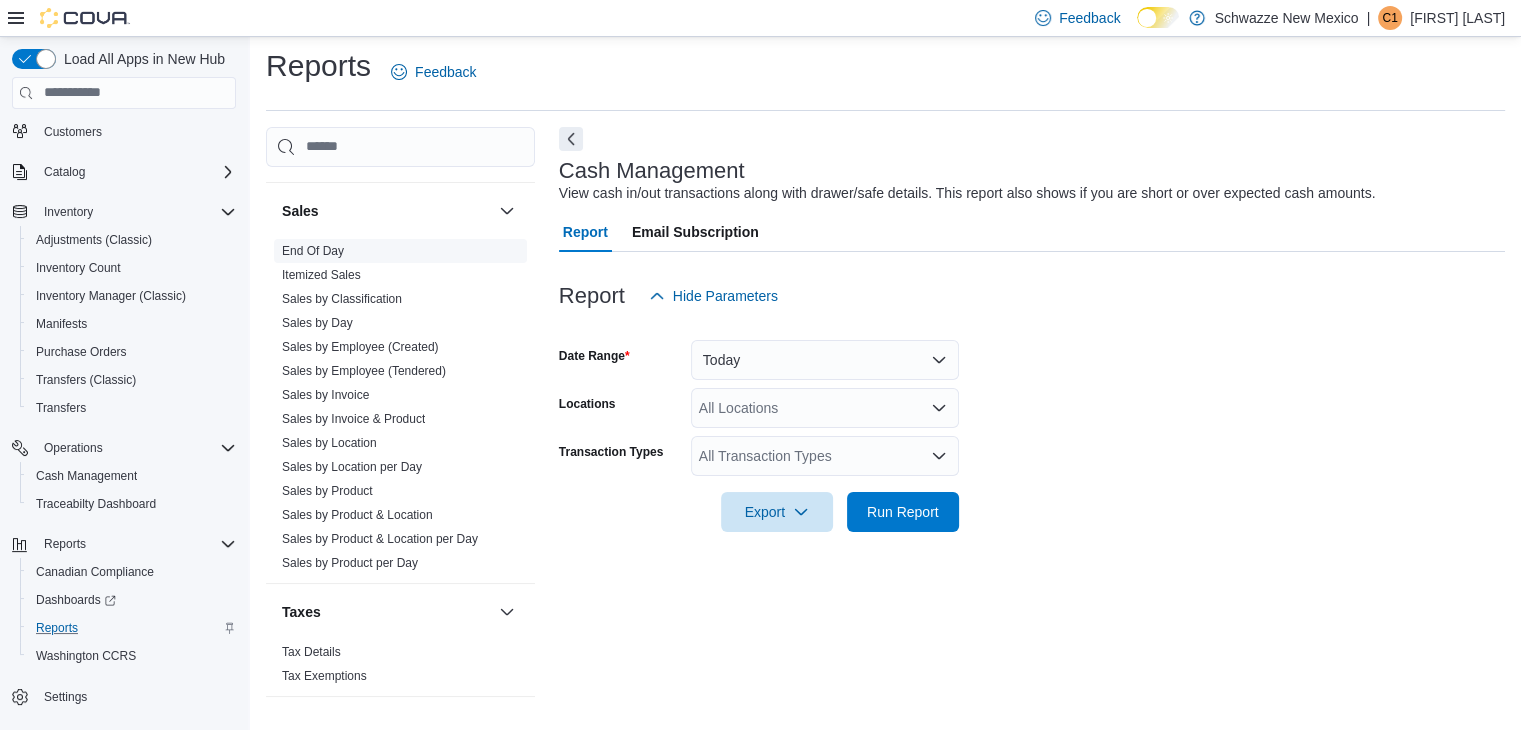 click on "End Of Day" at bounding box center (313, 251) 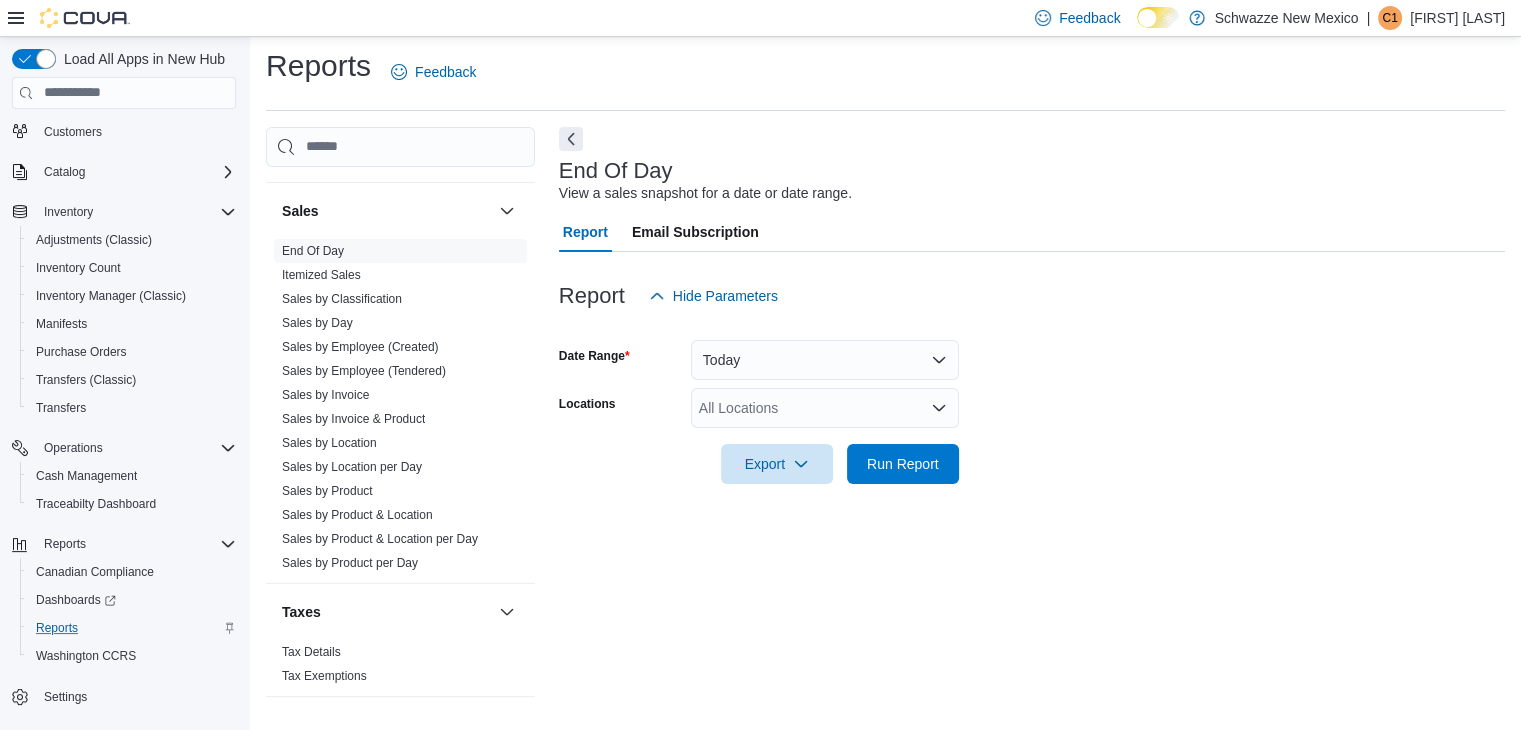 click on "All Locations" at bounding box center [825, 408] 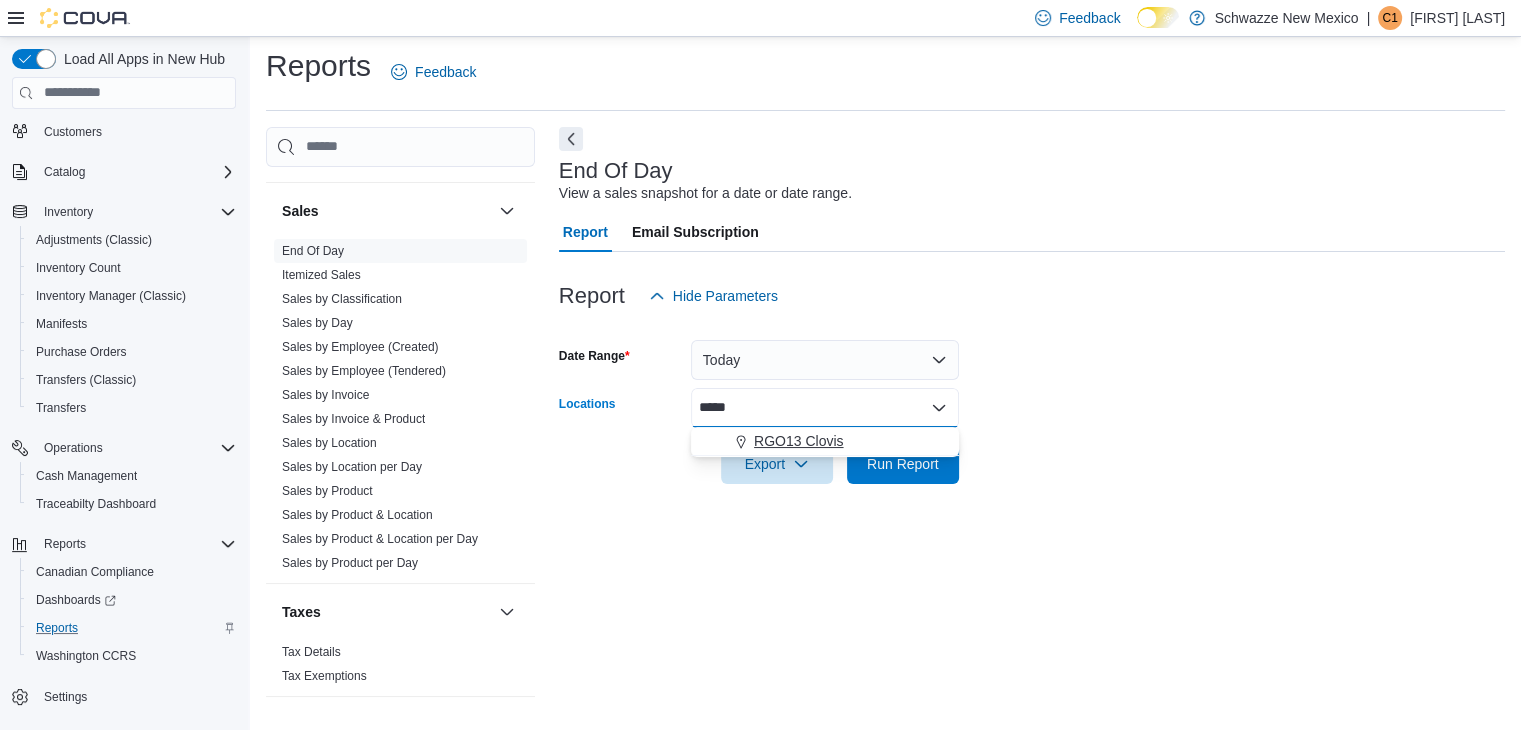 type on "*****" 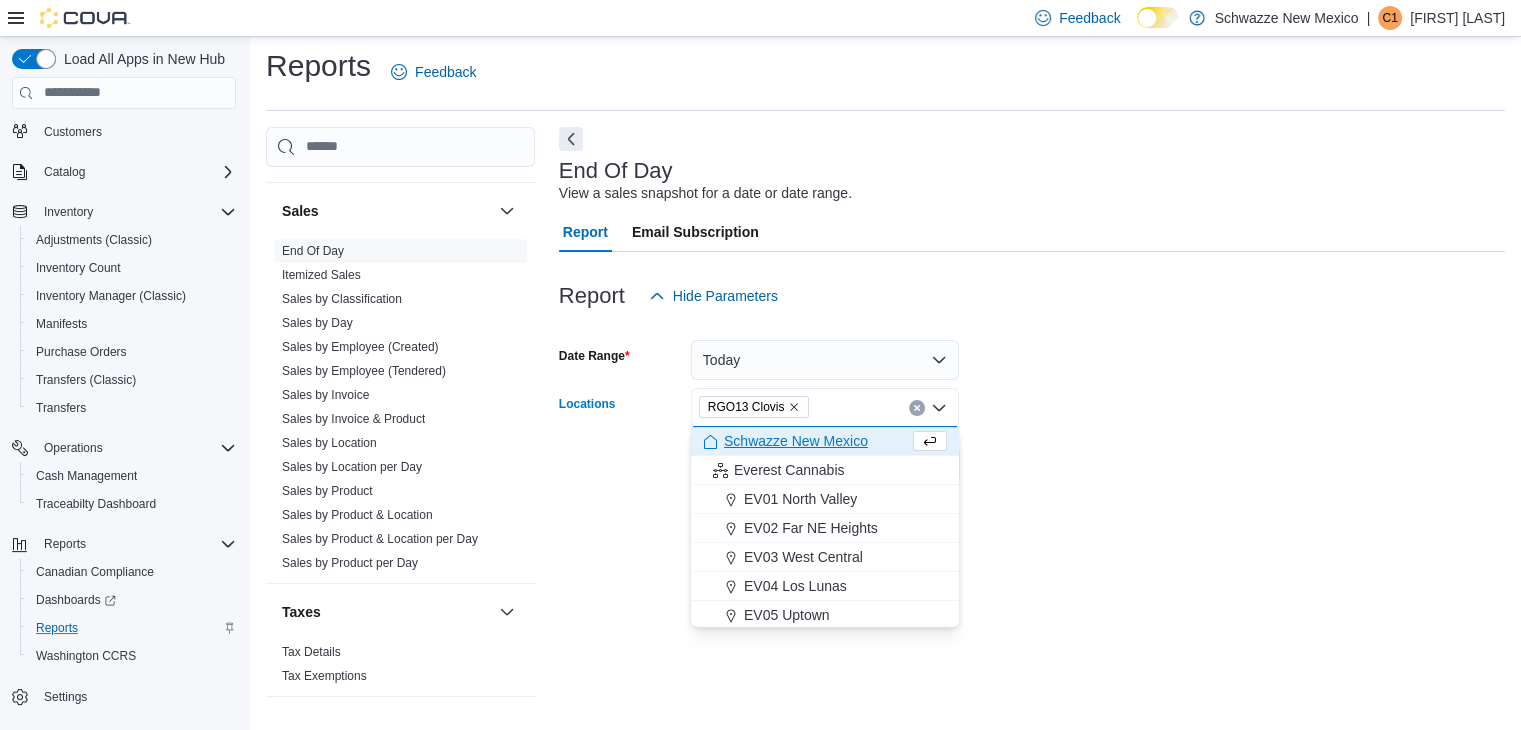 click on "Date Range [DATE] Locations RGO13 Clovis Combo box. Selected. RGO13 Clovis. Press Backspace to delete RGO13 Clovis. Combo box input. All Locations. Type some text or, to display a list of choices, press Down Arrow. To exit the list of choices, press Escape. Export Run Report" at bounding box center [1032, 400] 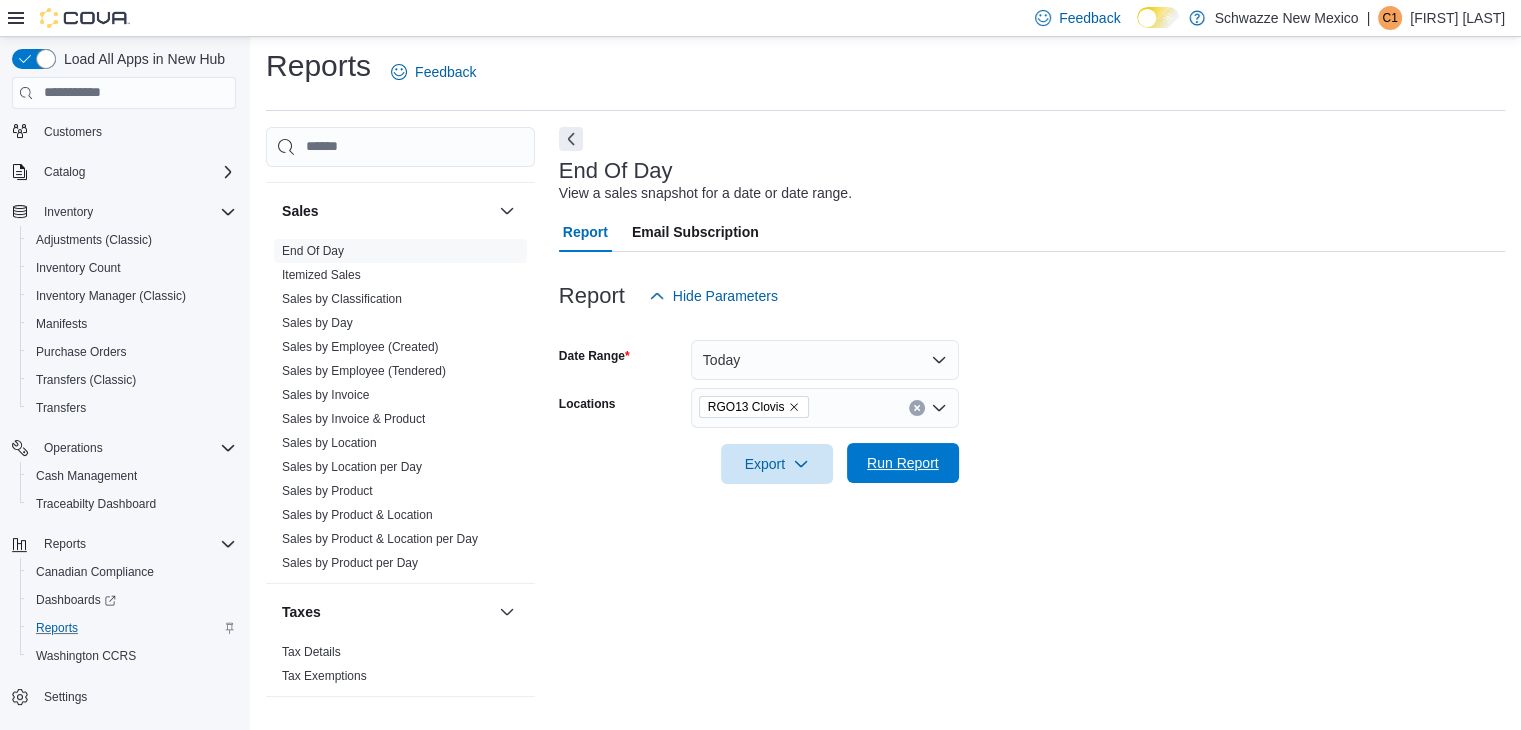 click on "Run Report" at bounding box center [903, 463] 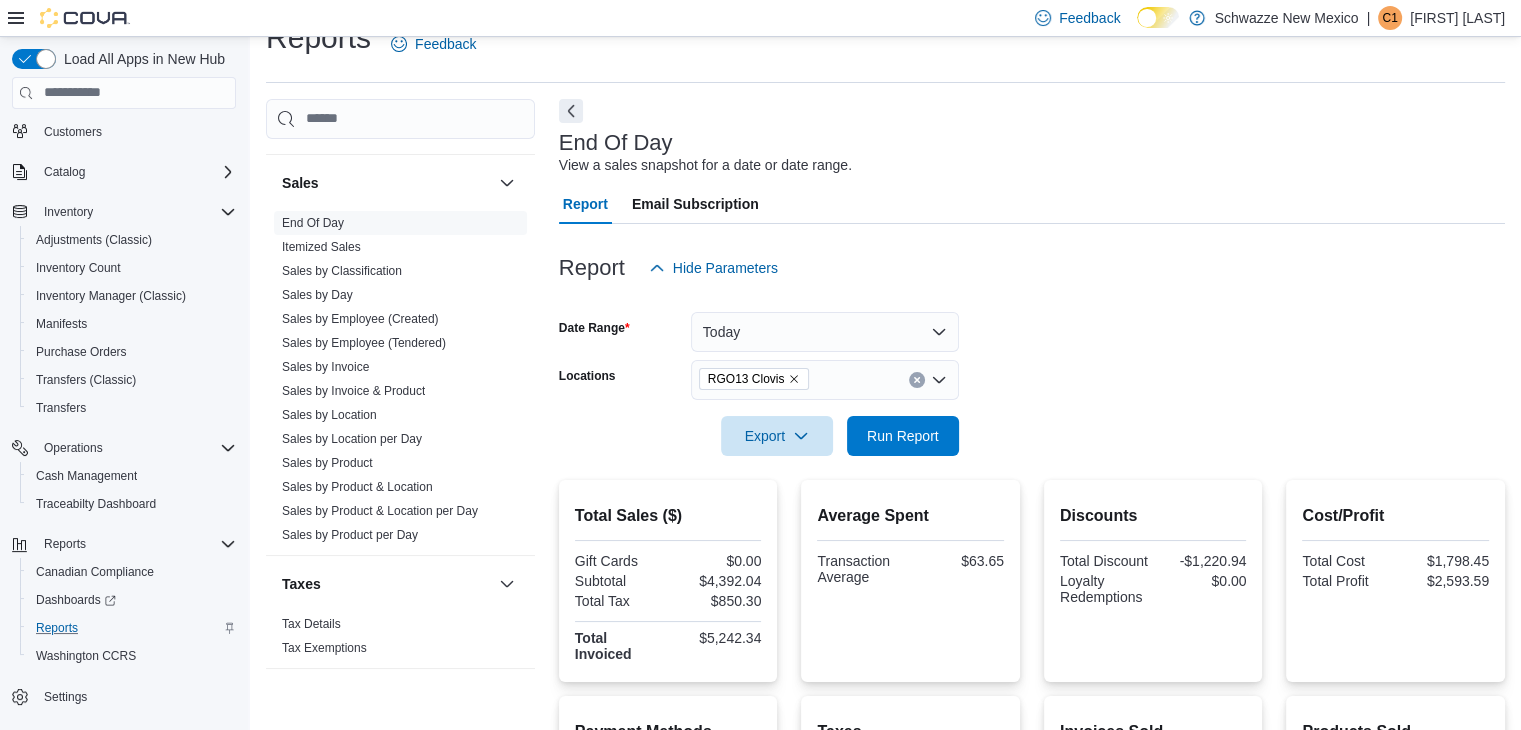 scroll, scrollTop: 0, scrollLeft: 0, axis: both 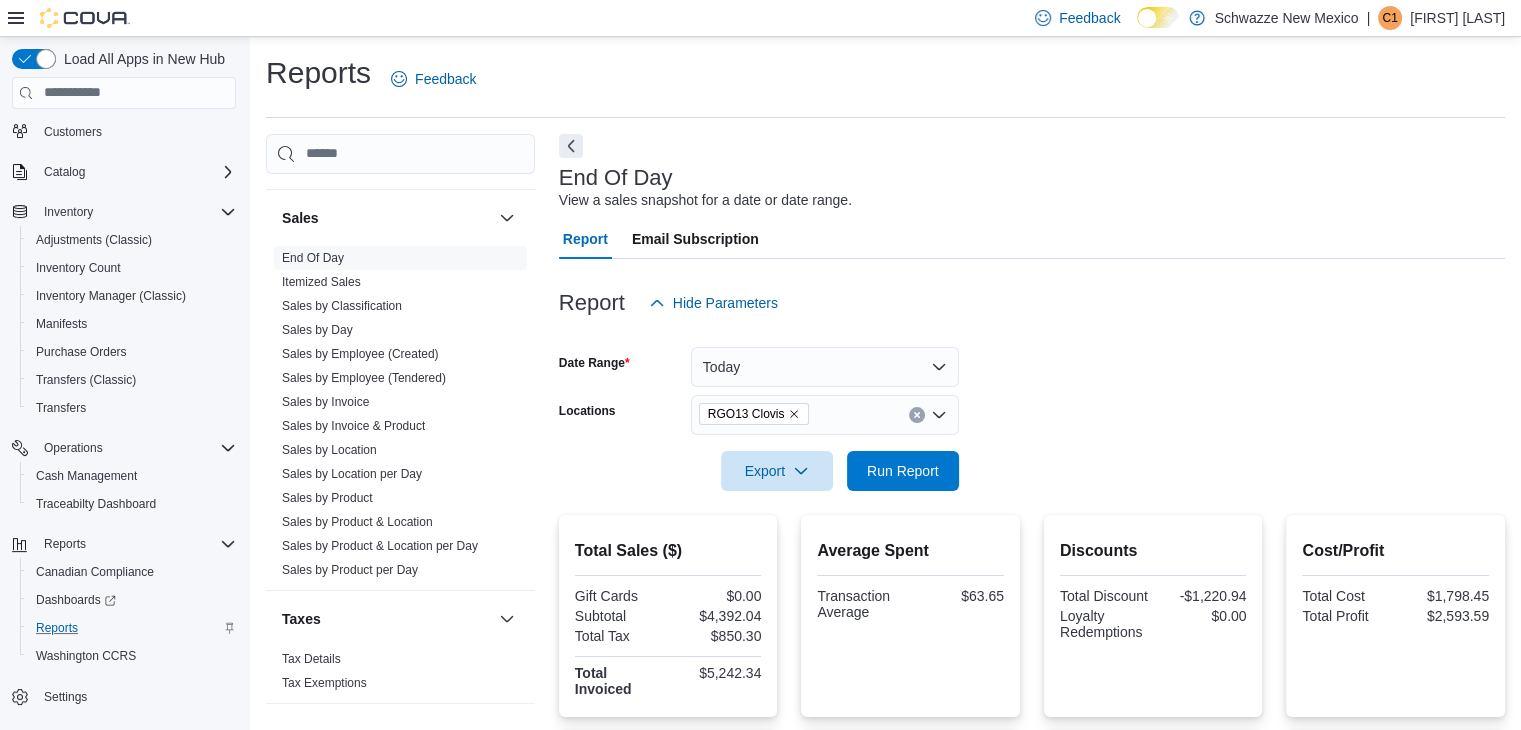 click at bounding box center [1032, 503] 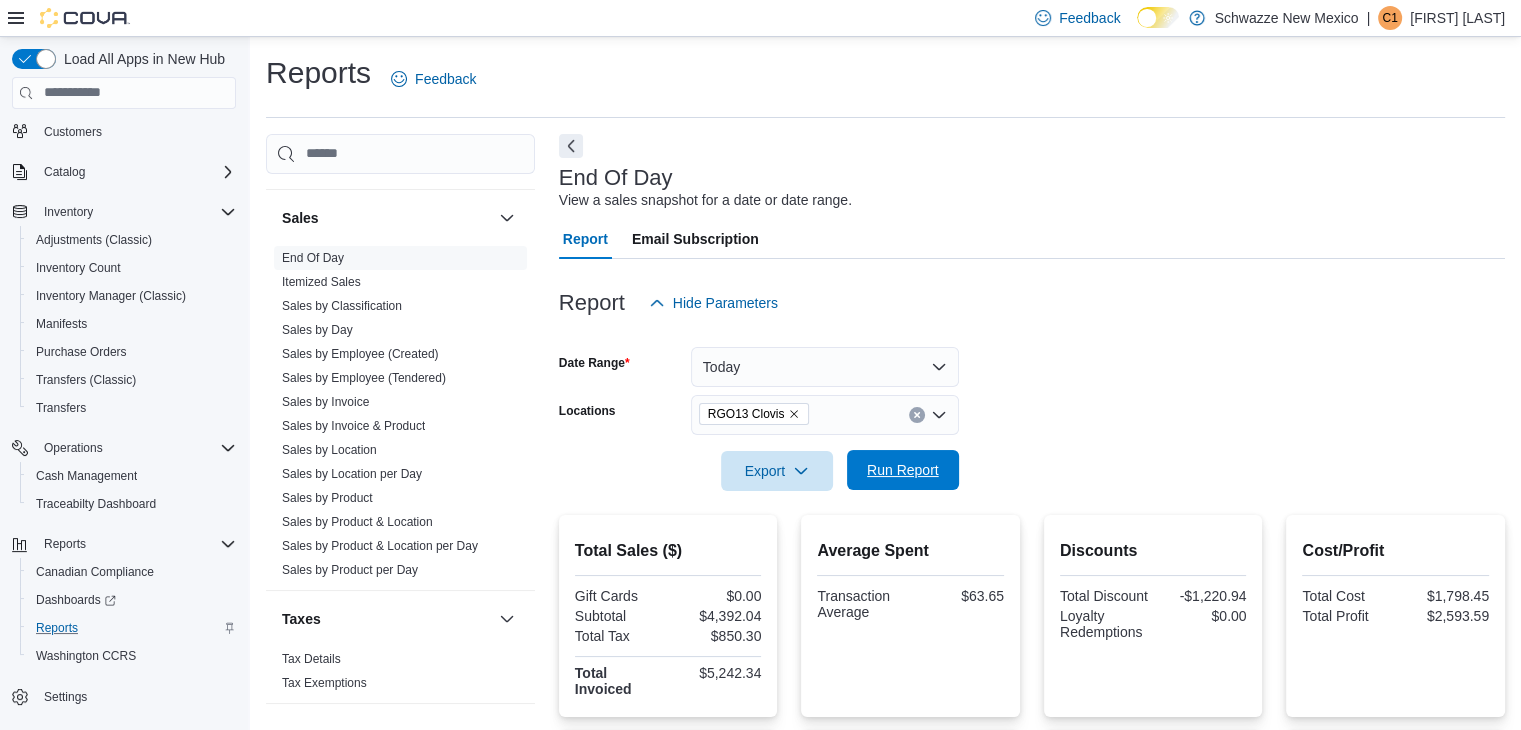 click on "Run Report" at bounding box center [903, 470] 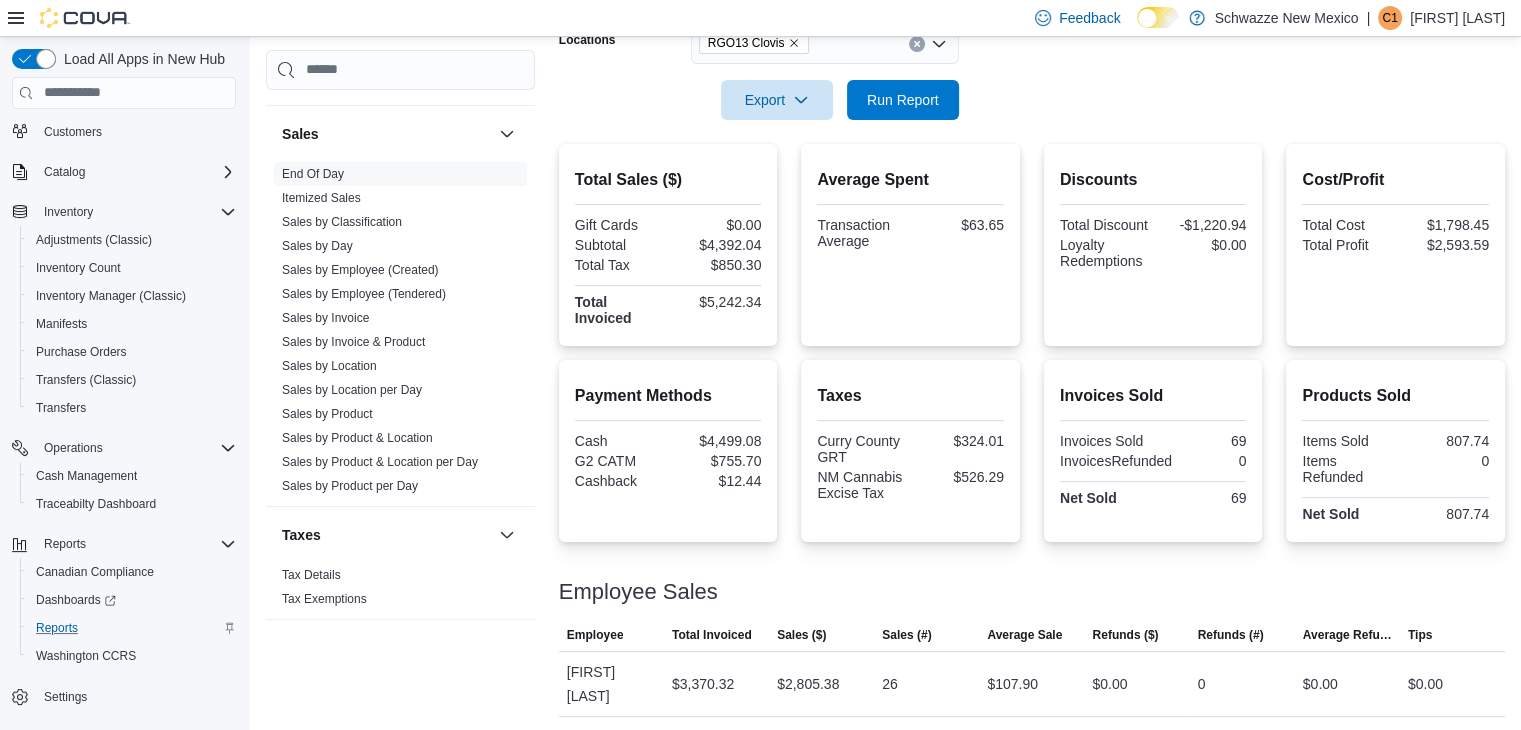 scroll, scrollTop: 503, scrollLeft: 0, axis: vertical 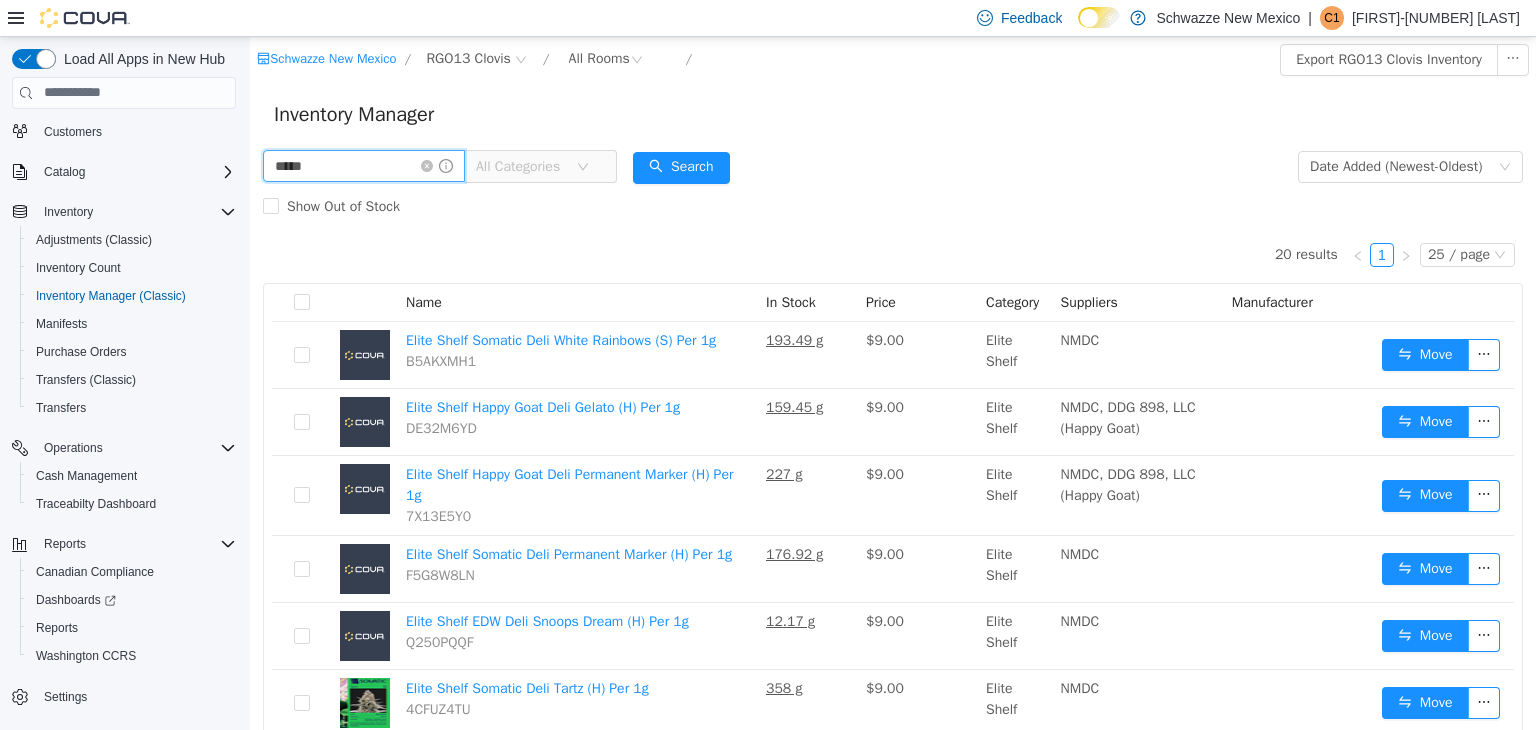 click on "*****" at bounding box center [364, 165] 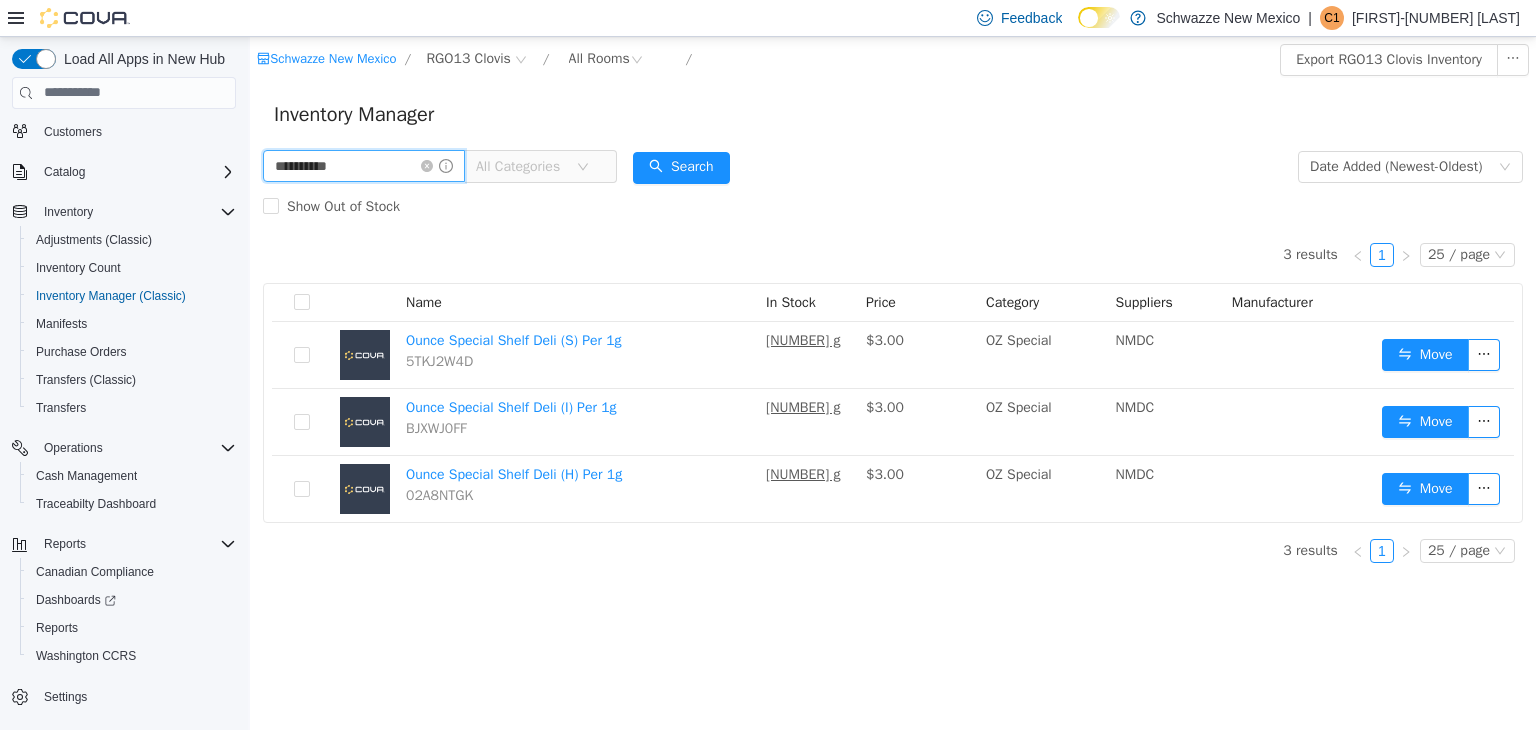 type on "**********" 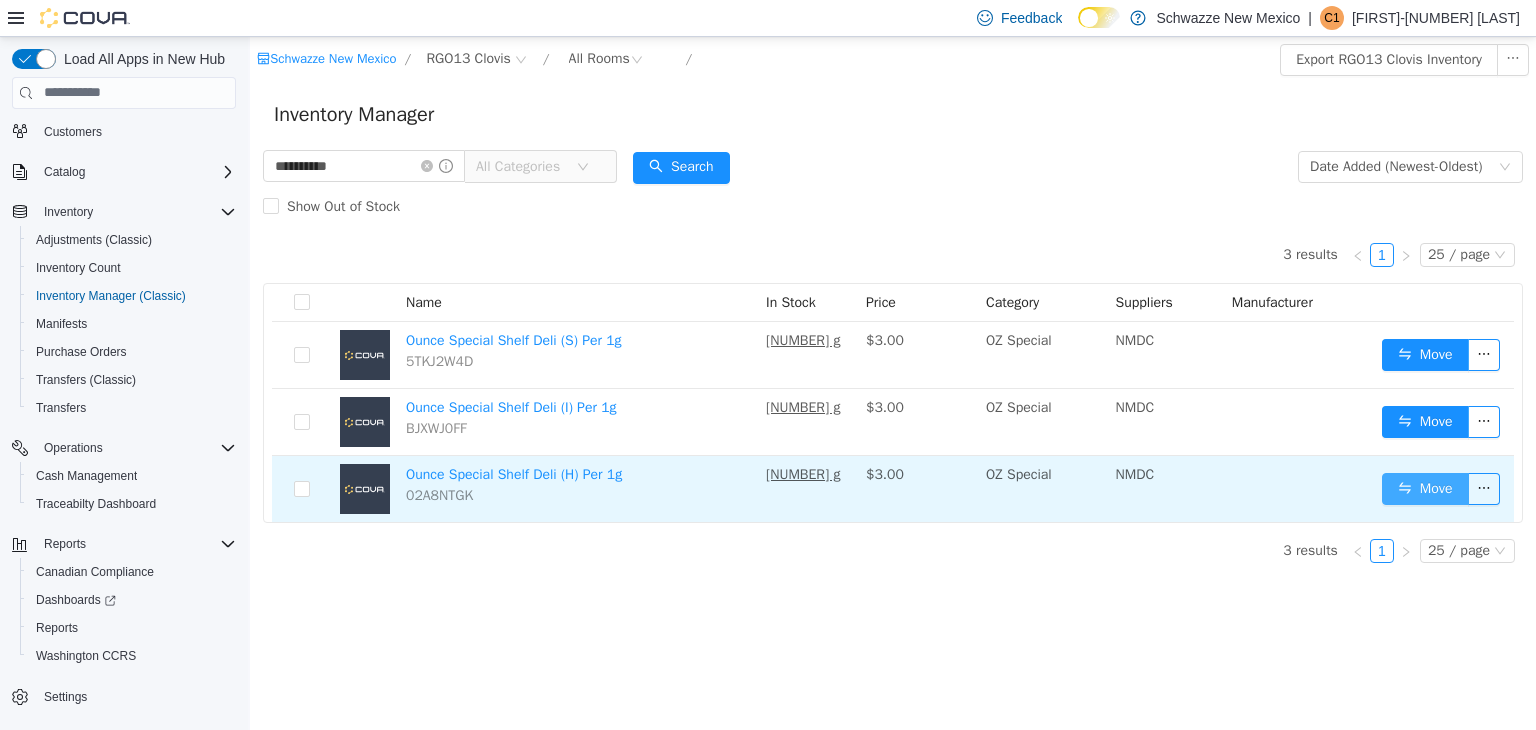 click on "Move" at bounding box center (1425, 488) 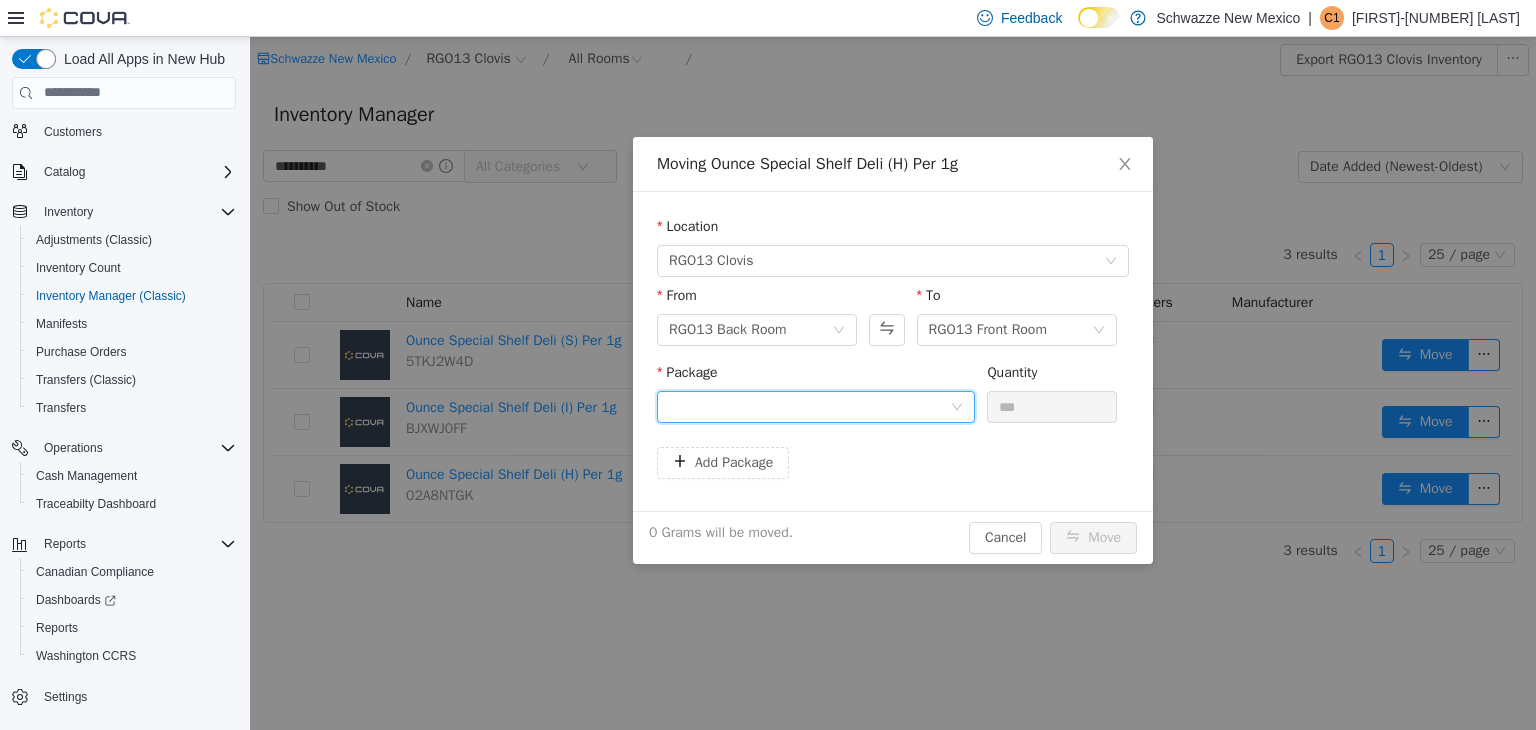 click at bounding box center (809, 406) 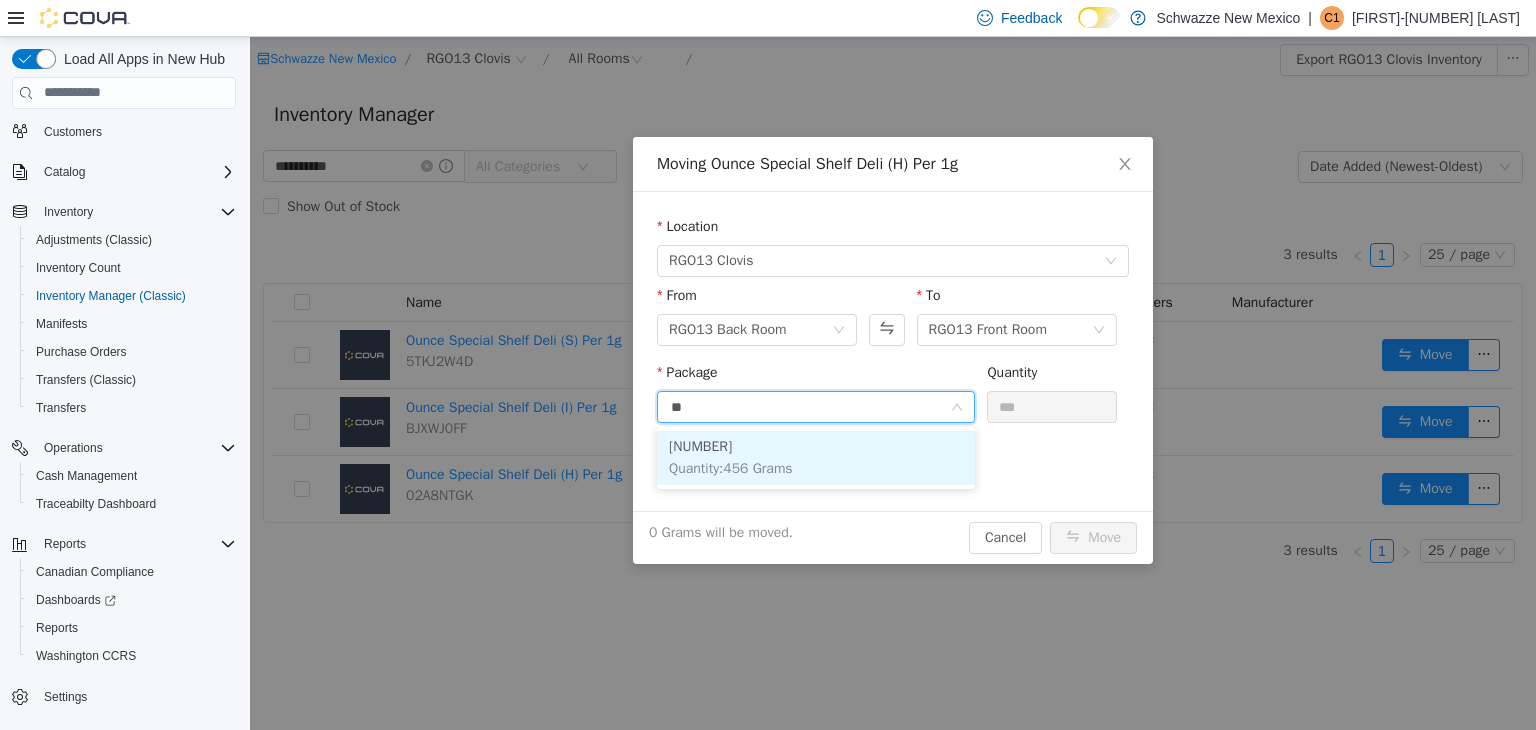 type on "***" 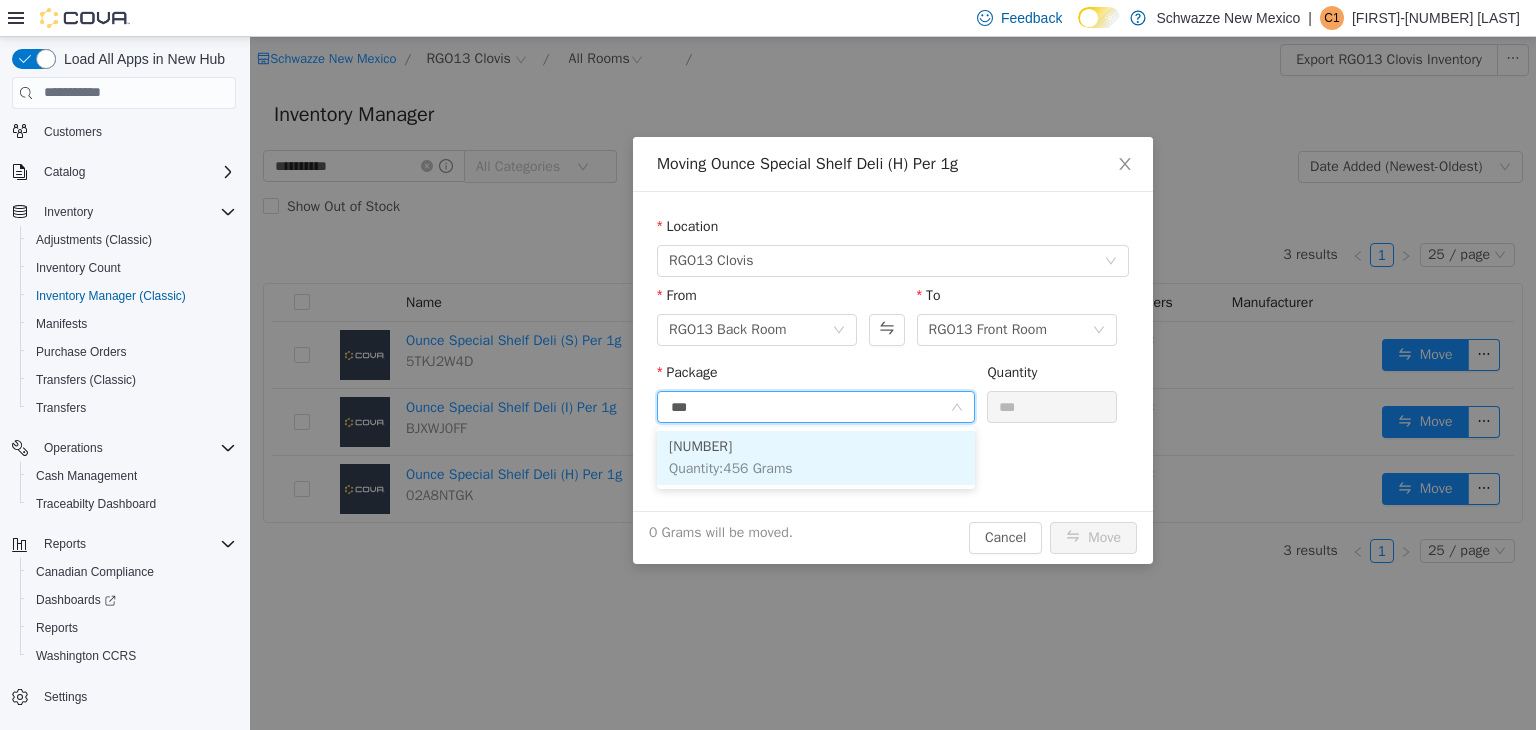 click on "6813429494388530 Quantity :  456 Grams" at bounding box center (816, 457) 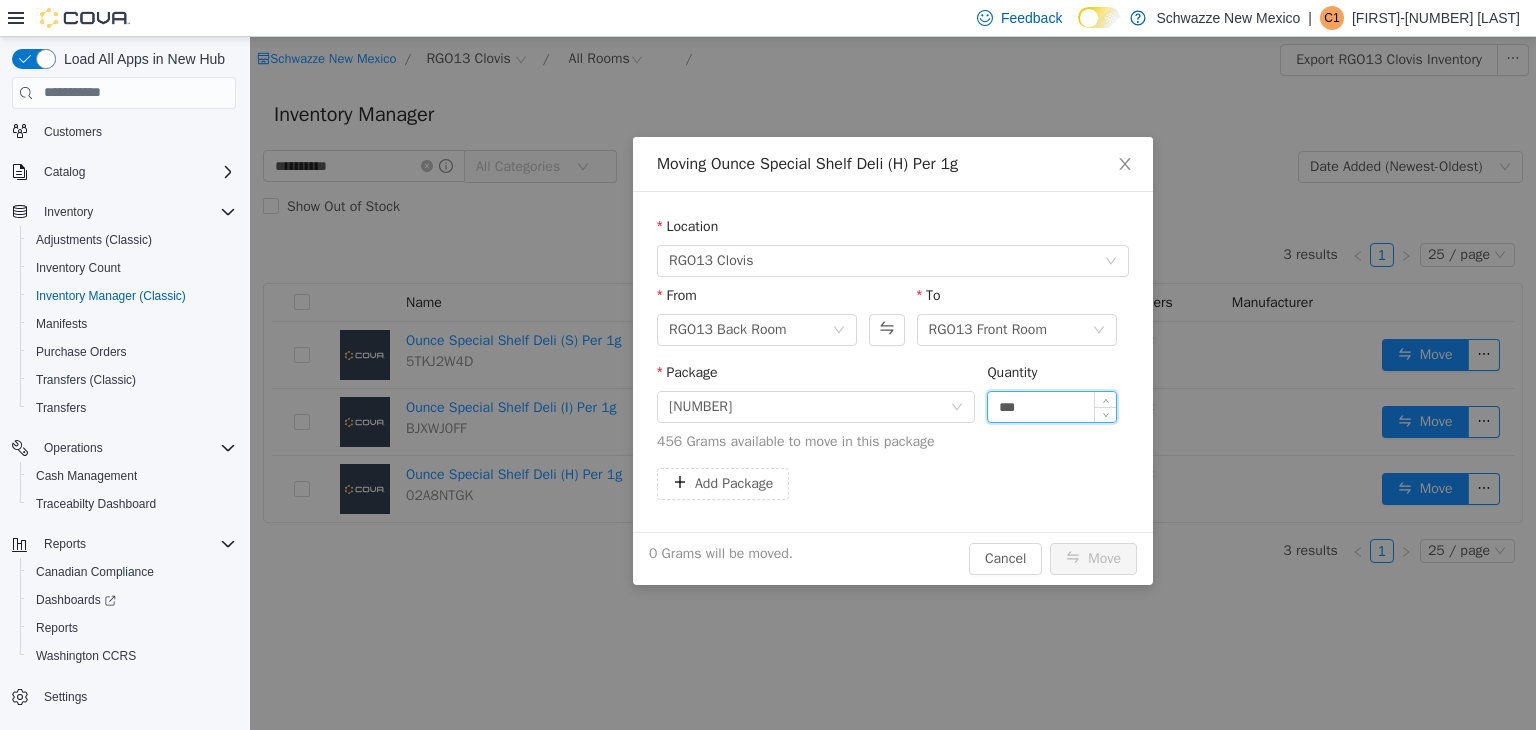 click on "***" at bounding box center (1052, 406) 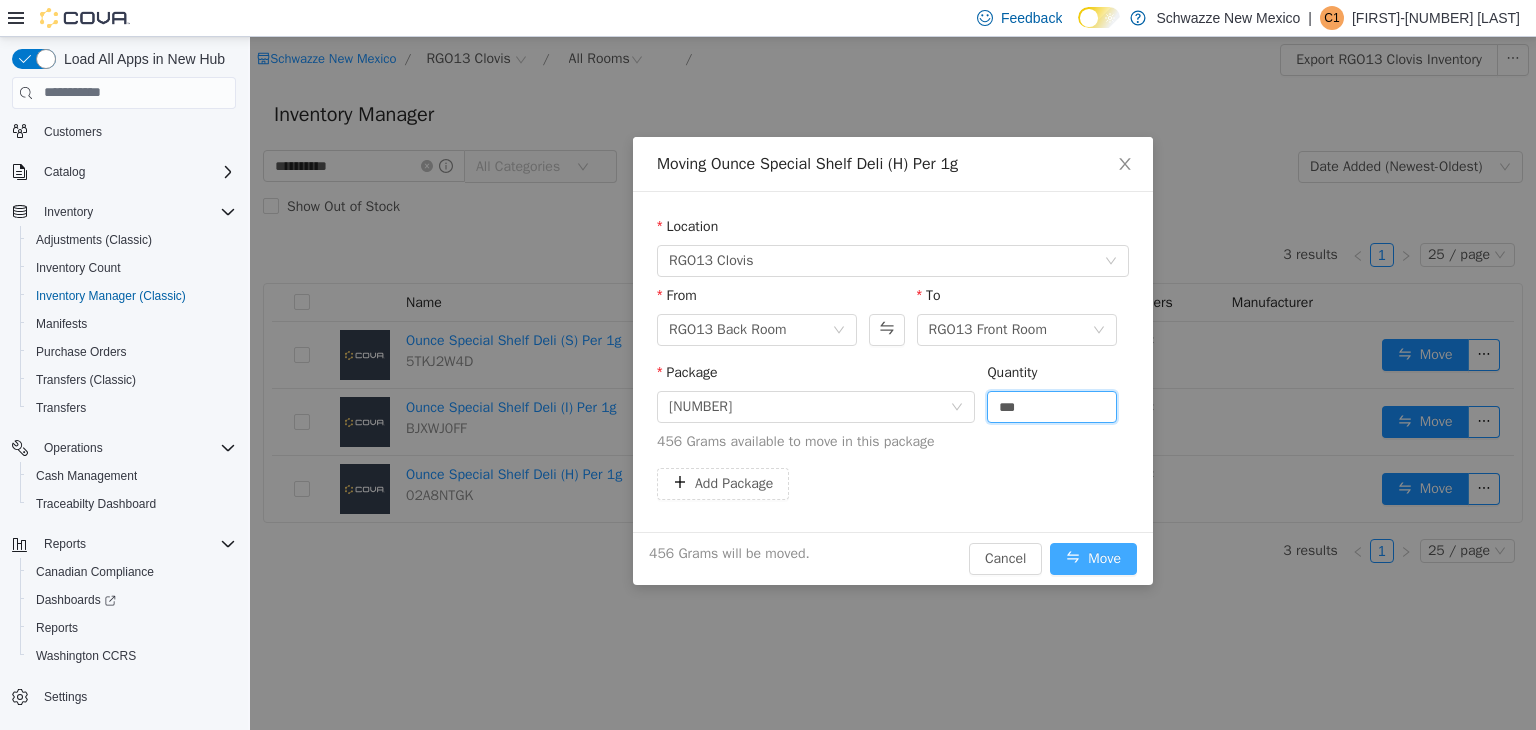 type on "*****" 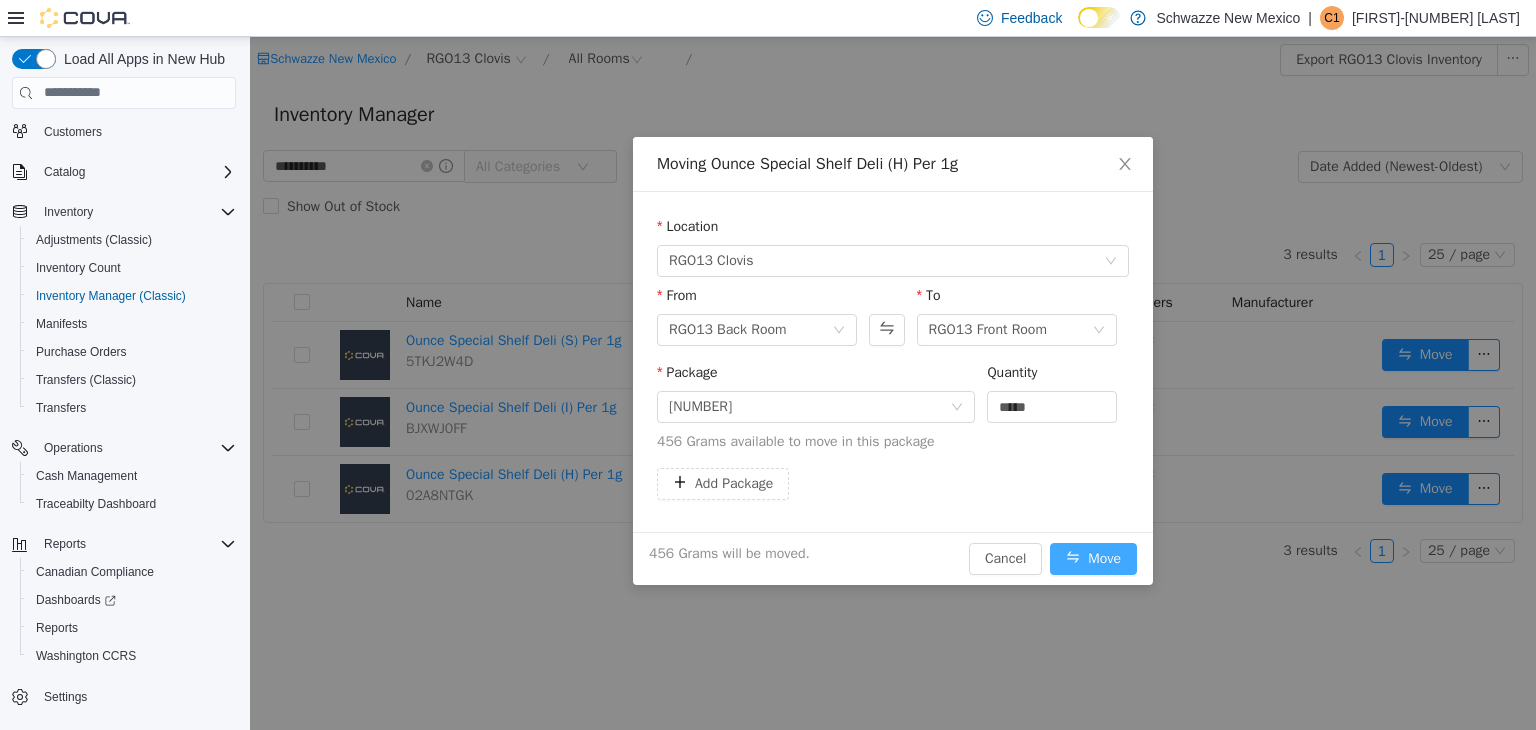 click on "Move" at bounding box center [1093, 558] 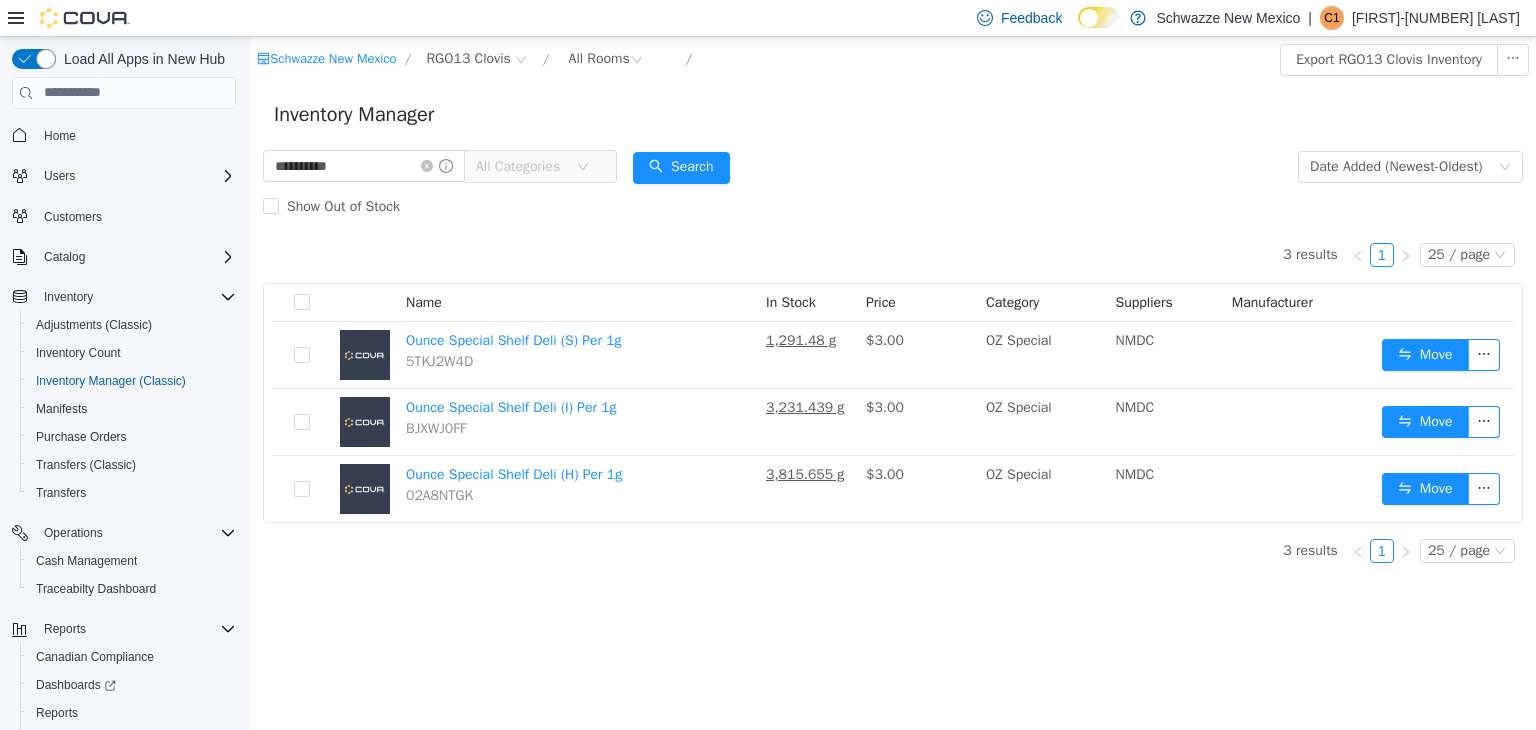 scroll, scrollTop: 0, scrollLeft: 0, axis: both 